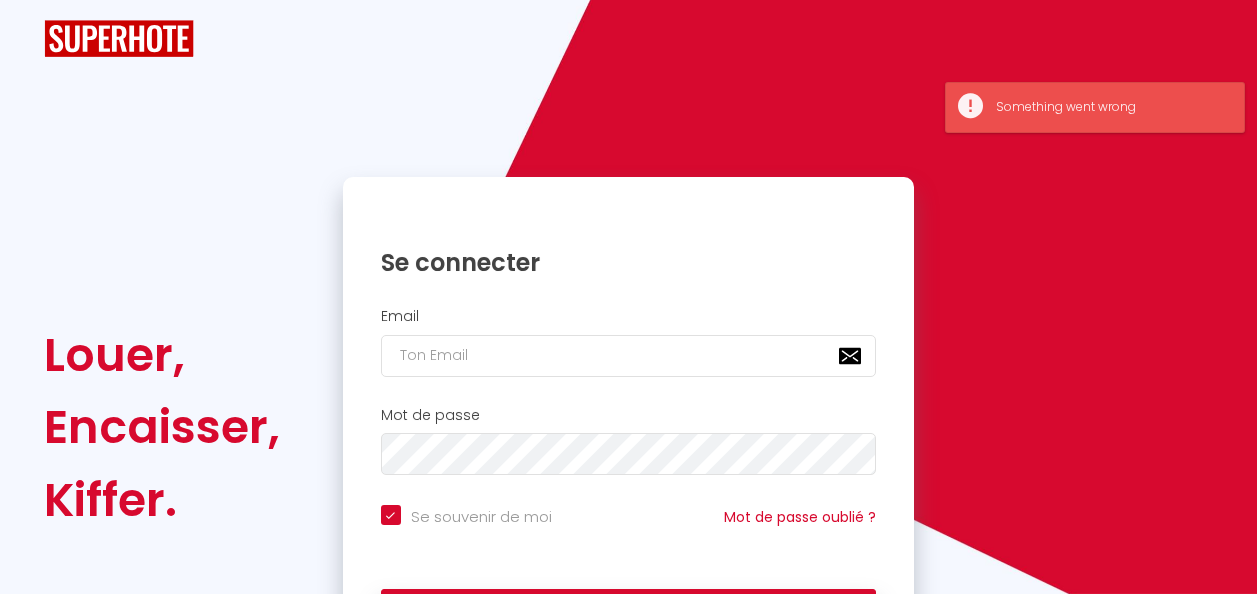 scroll, scrollTop: 0, scrollLeft: 0, axis: both 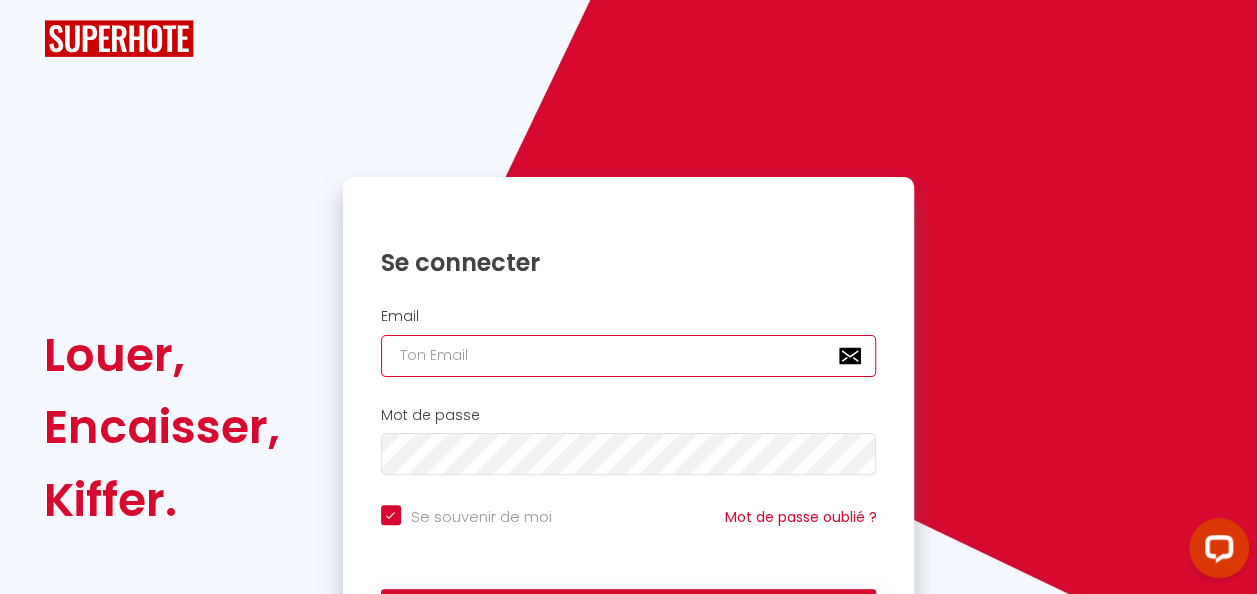 type on "[EMAIL_ADDRESS][DOMAIN_NAME]" 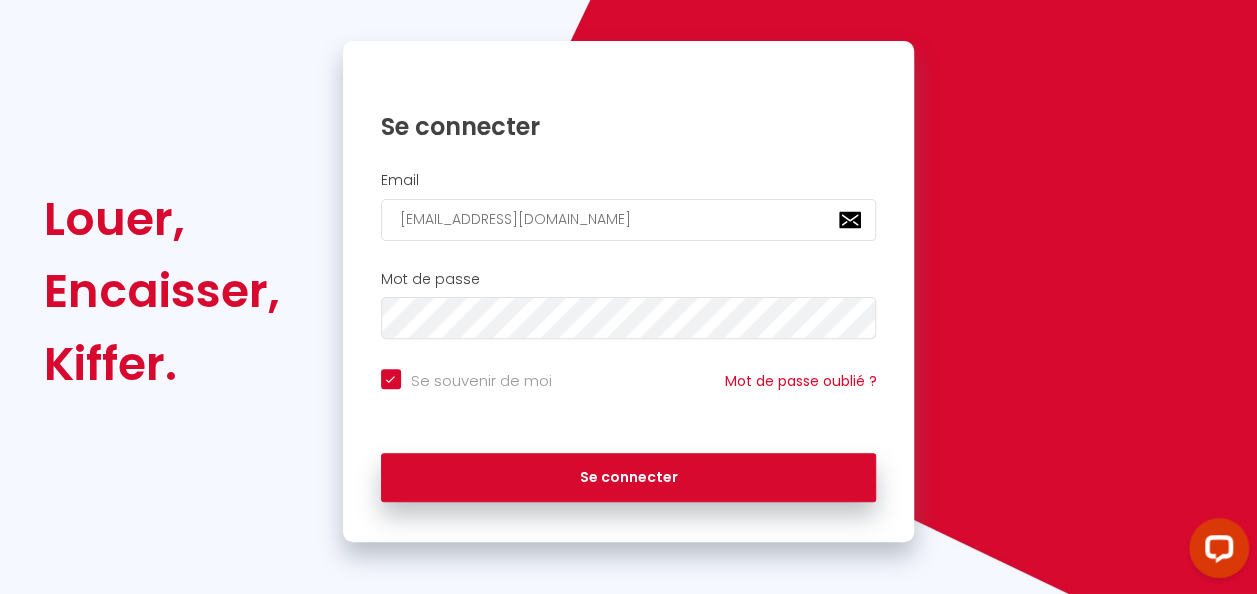 scroll, scrollTop: 142, scrollLeft: 0, axis: vertical 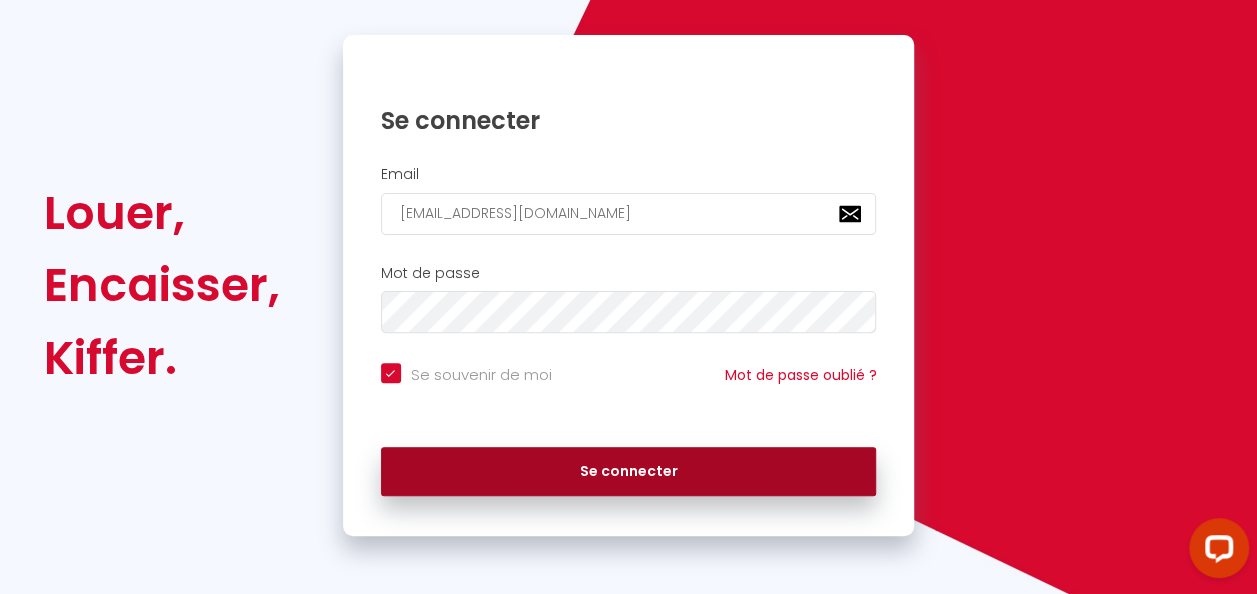 click on "Se connecter" at bounding box center [629, 472] 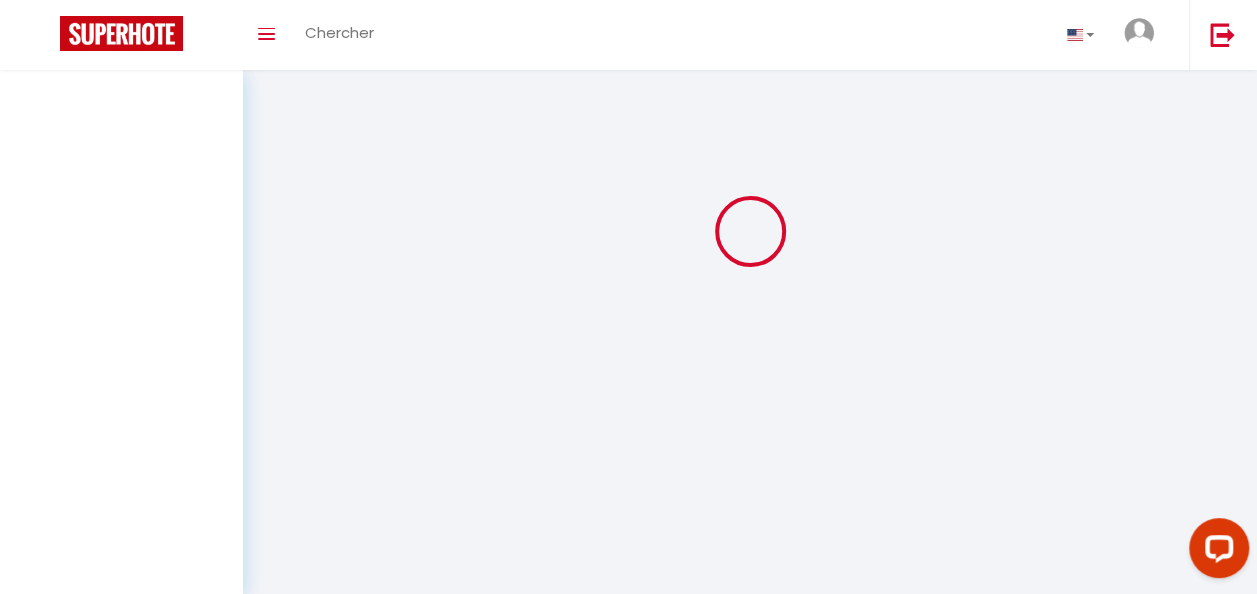 scroll, scrollTop: 0, scrollLeft: 0, axis: both 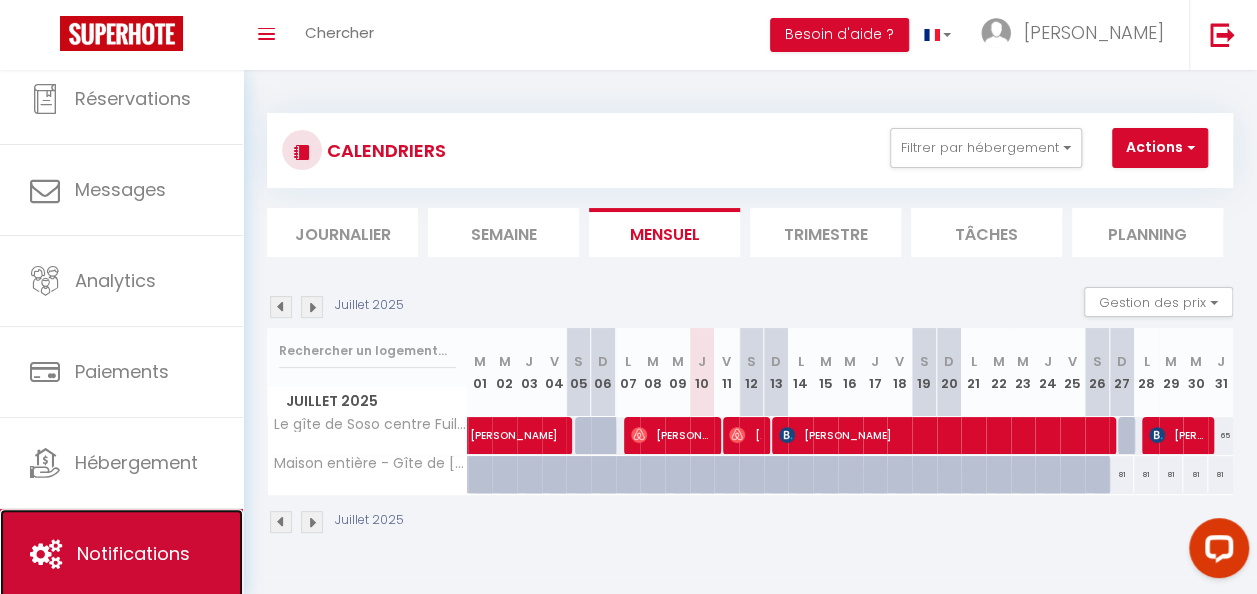 click on "Notifications" at bounding box center [133, 553] 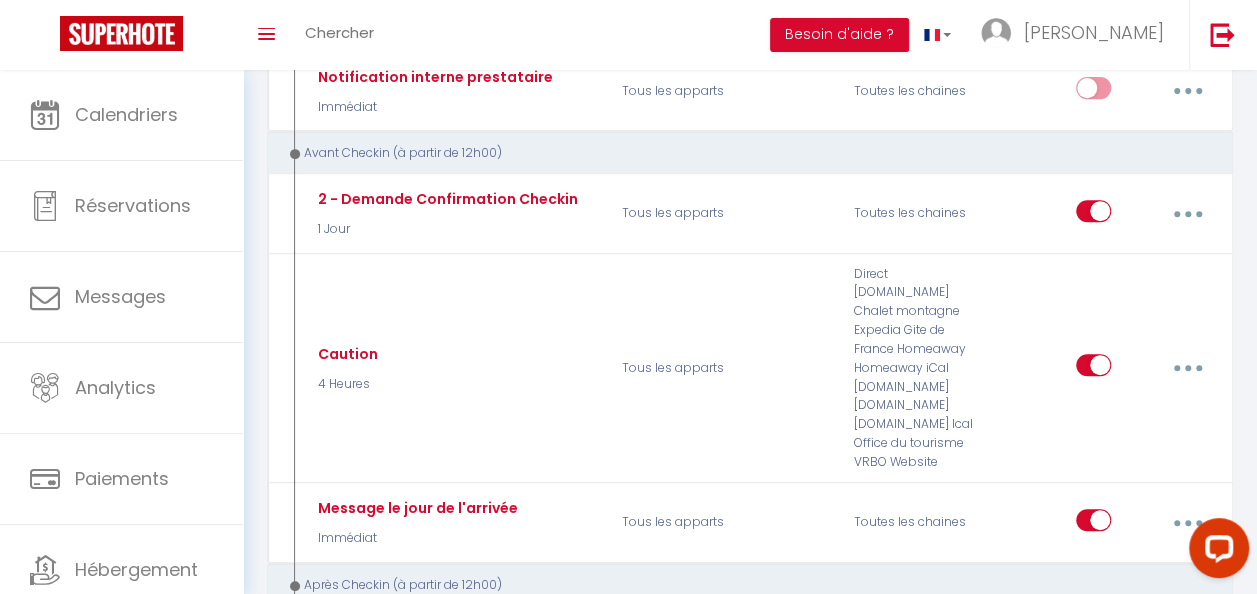 scroll, scrollTop: 390, scrollLeft: 0, axis: vertical 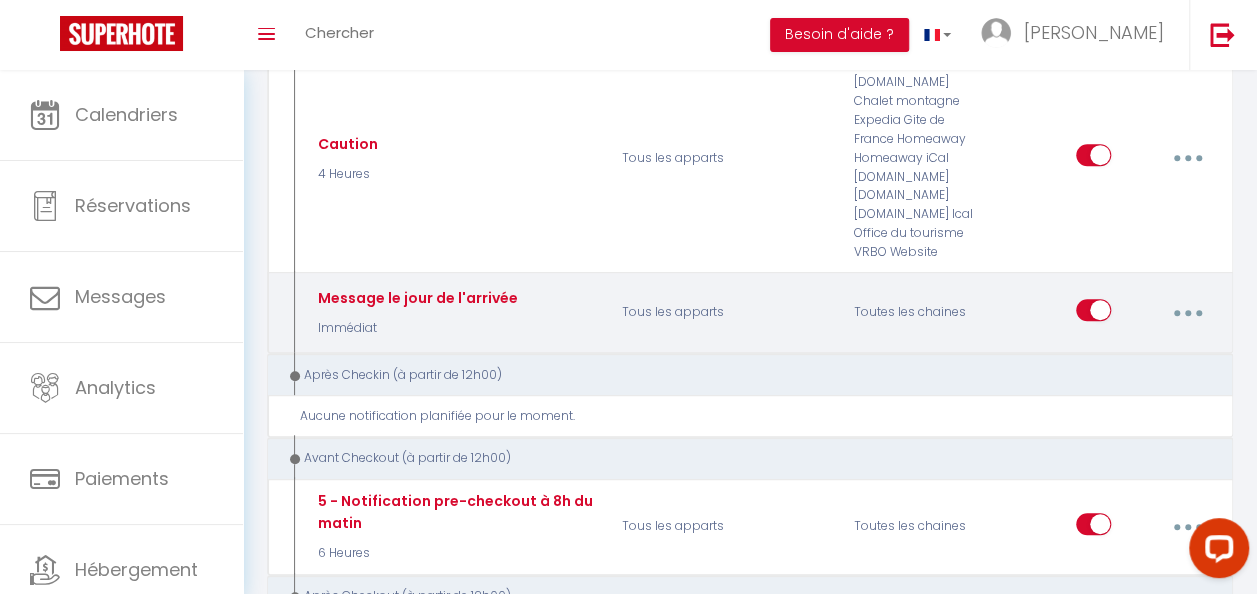 click at bounding box center [1187, 313] 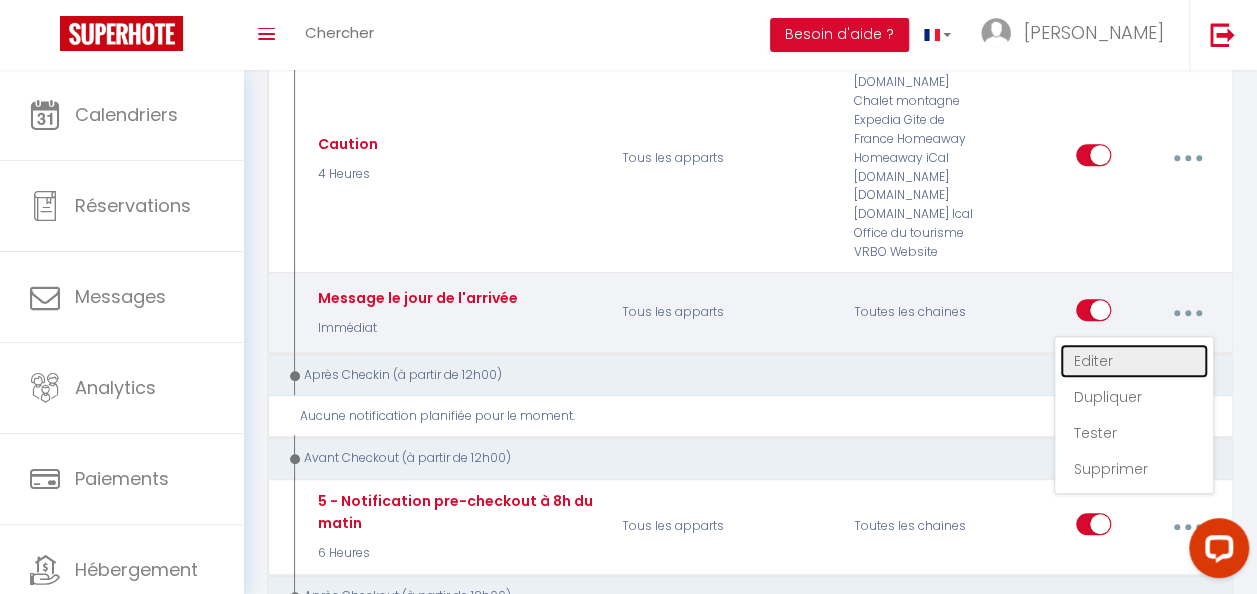 click on "Editer" at bounding box center [1134, 361] 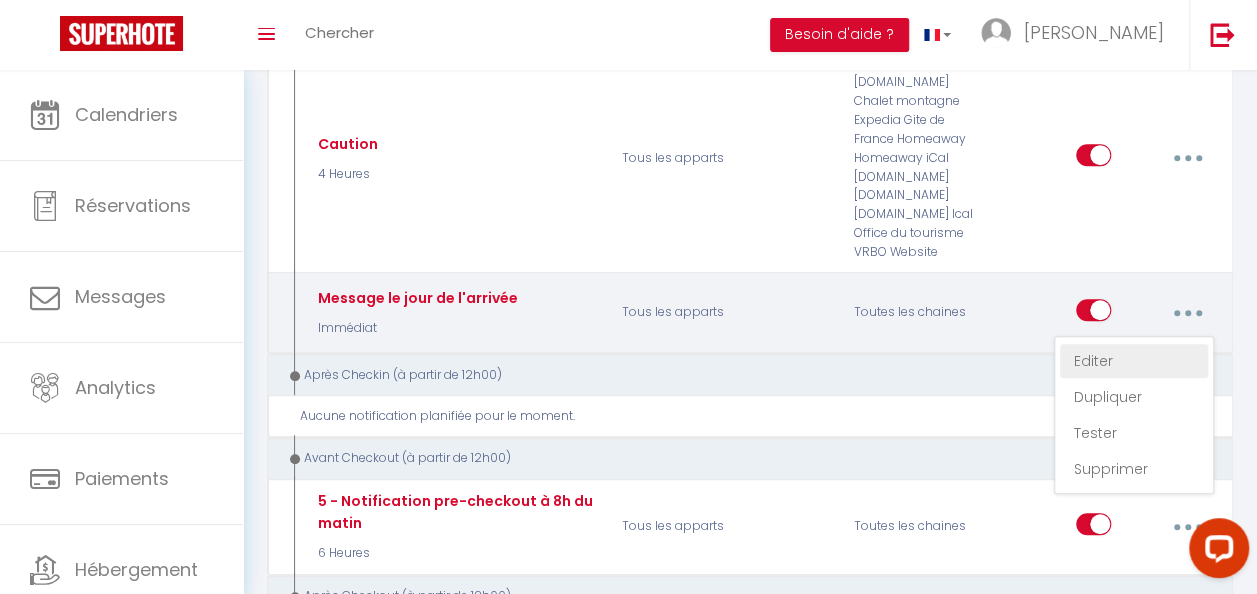 type on "Message le jour de l'arrivée" 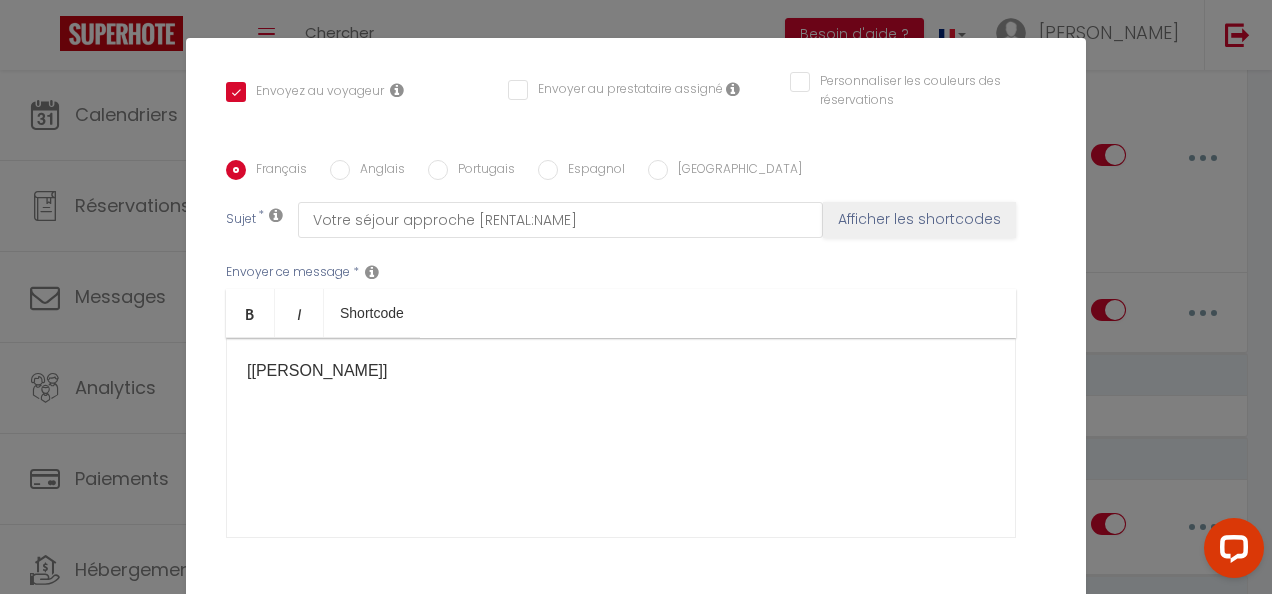scroll, scrollTop: 495, scrollLeft: 0, axis: vertical 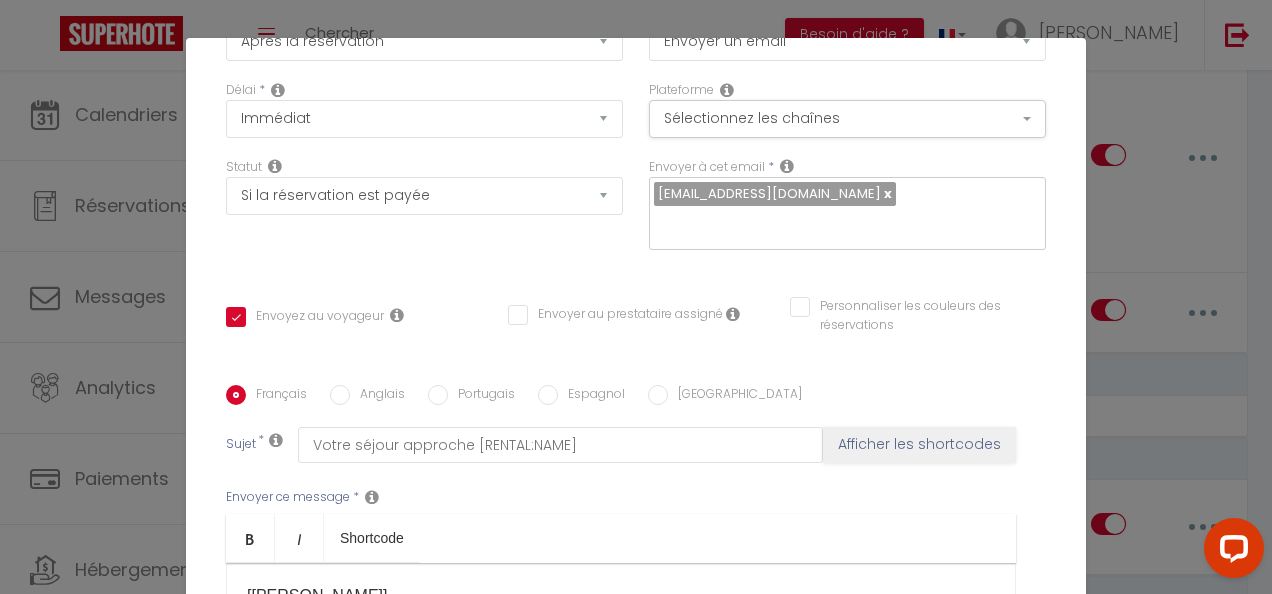 click on "Modifier la notification   ×   Titre   *     Message le jour de l'arrivée   Pour cet hébergement
Sélectionner les hébergements
Tous les apparts
Autres
Le gîte de Soso centre [GEOGRAPHIC_DATA]
Maison entière - Gîte de [PERSON_NAME] - Le Fuilet
Lorsque cet événement se produit   *      Après la réservation   Avant Checkin (à partir de 12h00)   Après Checkin (à partir de 12h00)   Avant Checkout (à partir de 12h00)   Après Checkout (à partir de 12h00)   Température   Co2   [MEDICAL_DATA] sonore   Après visualisation [PERSON_NAME]   Après Paiement Lien KO   Après Caution Lien KO   Après Paiement Automatique KO   Après Caution Automatique KO   Après Visualisation du Contrat   Paiement OK   Caution OK" at bounding box center [636, 297] 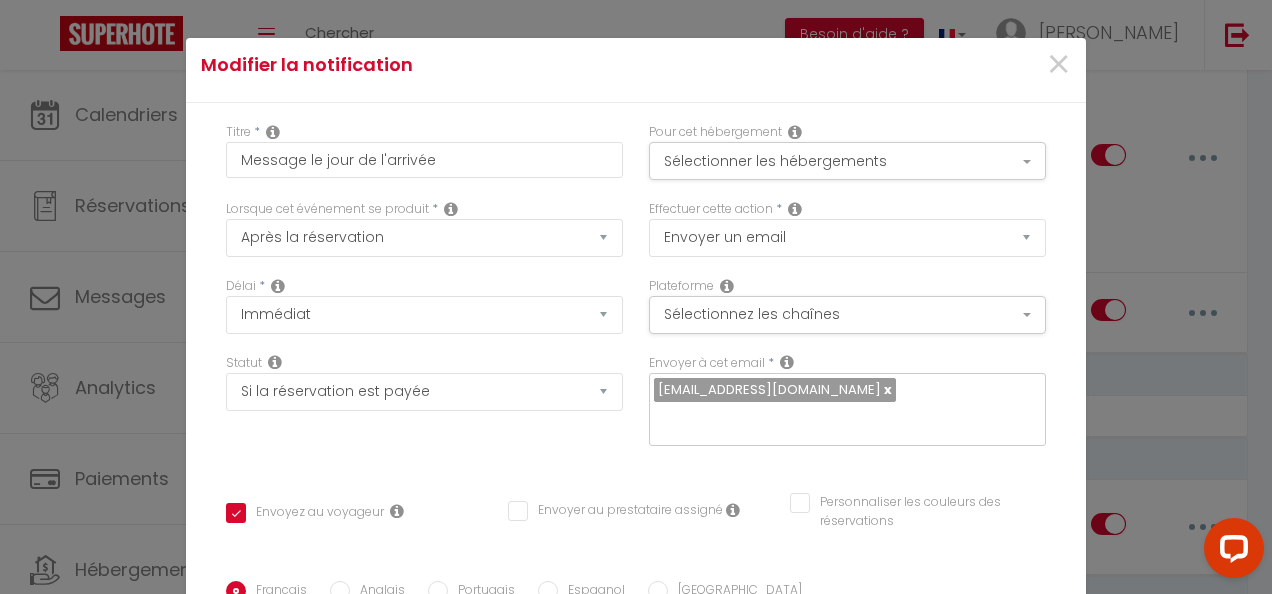 scroll, scrollTop: 0, scrollLeft: 0, axis: both 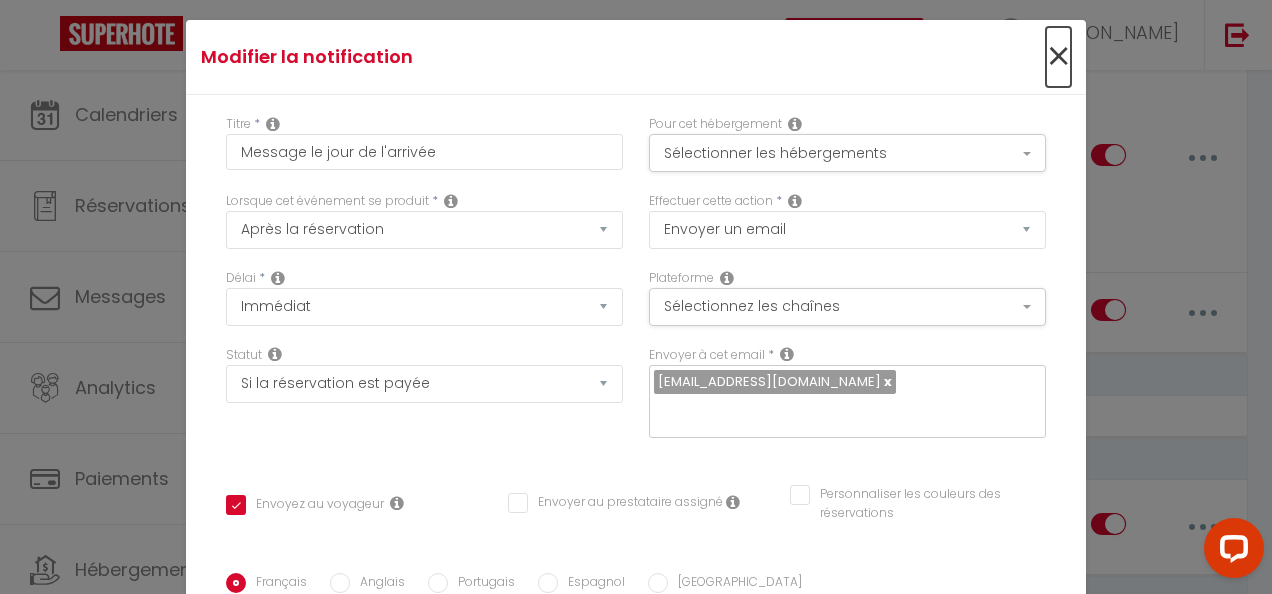 click on "×" at bounding box center [1058, 57] 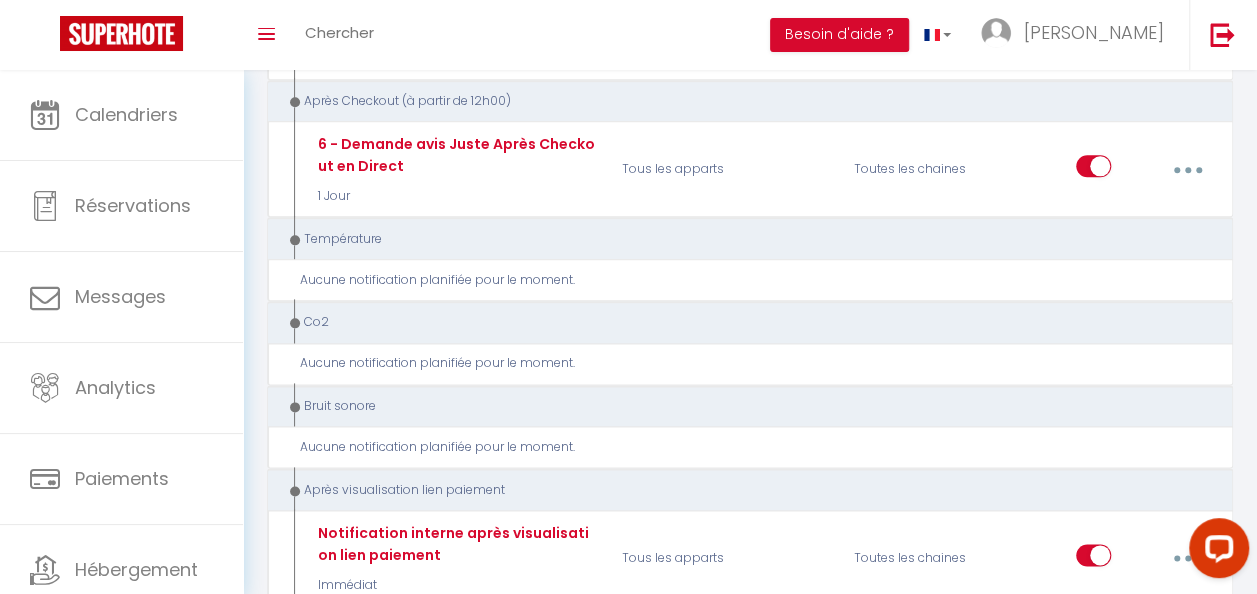scroll, scrollTop: 1091, scrollLeft: 0, axis: vertical 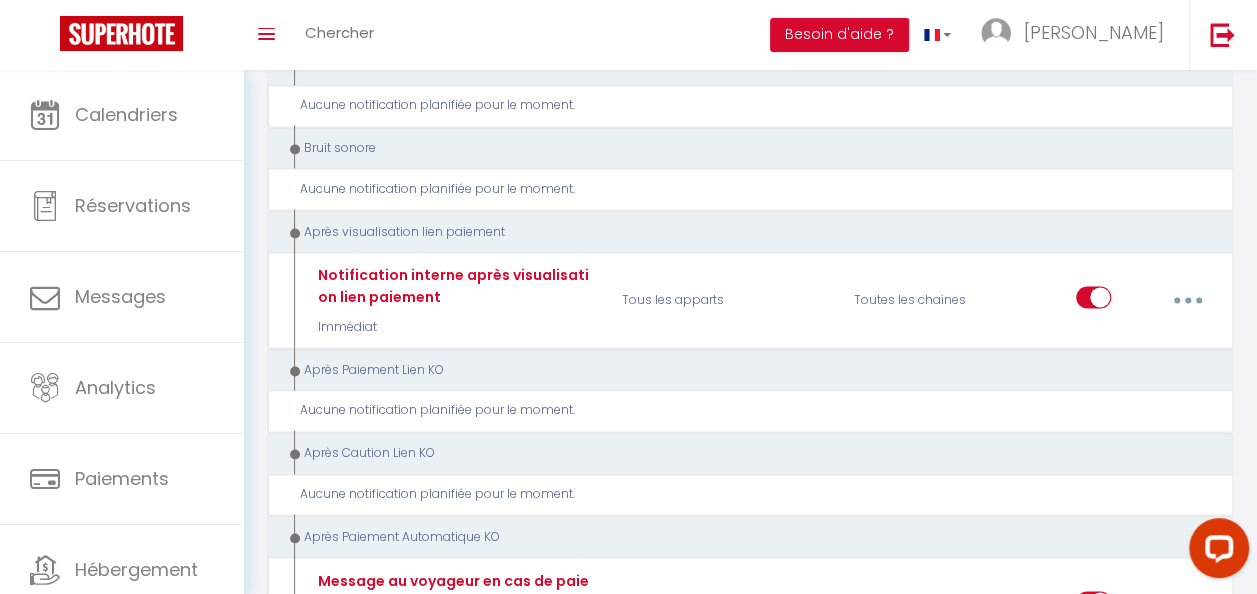drag, startPoint x: 1236, startPoint y: 279, endPoint x: 1239, endPoint y: 326, distance: 47.095646 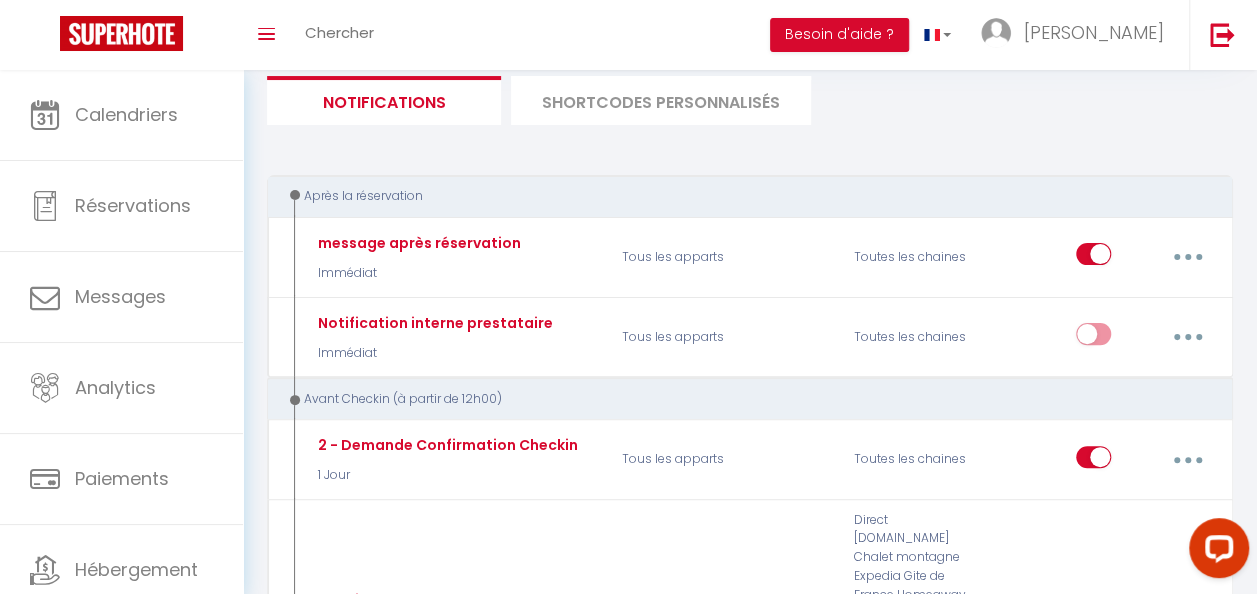 scroll, scrollTop: 165, scrollLeft: 0, axis: vertical 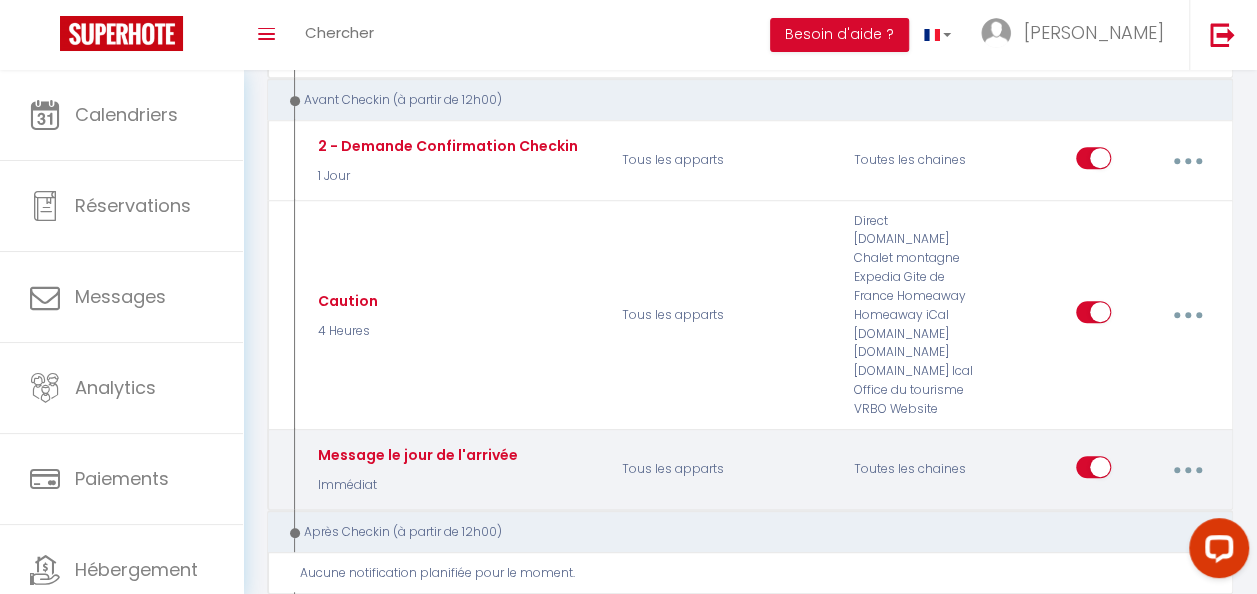 click at bounding box center [1187, 470] 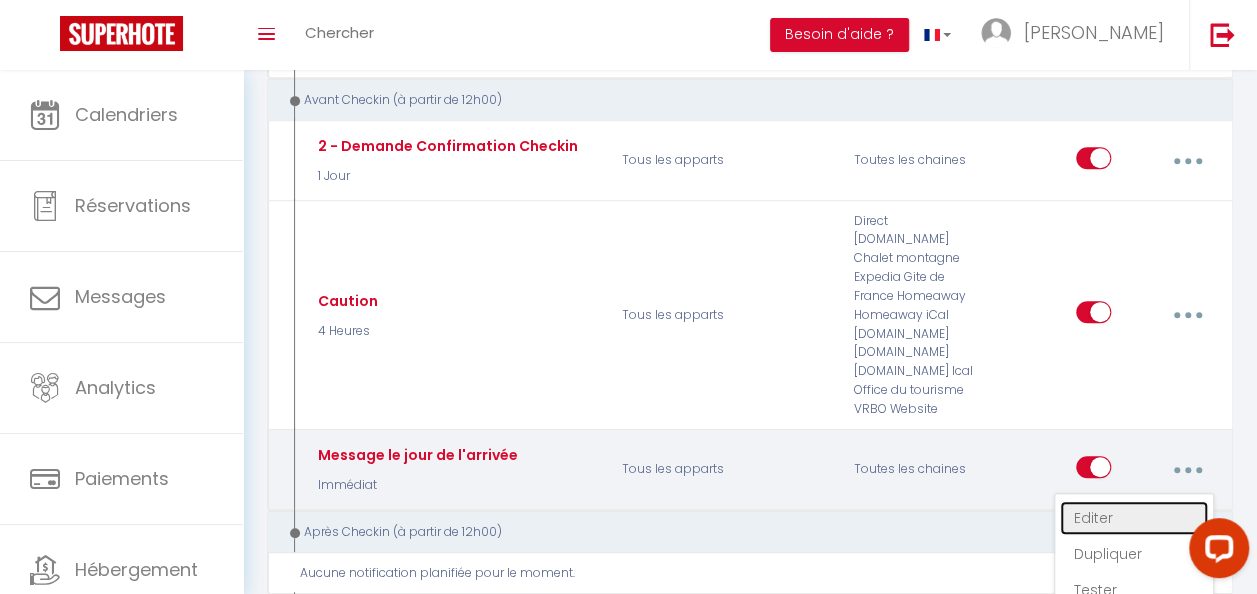 click on "Editer" at bounding box center (1134, 518) 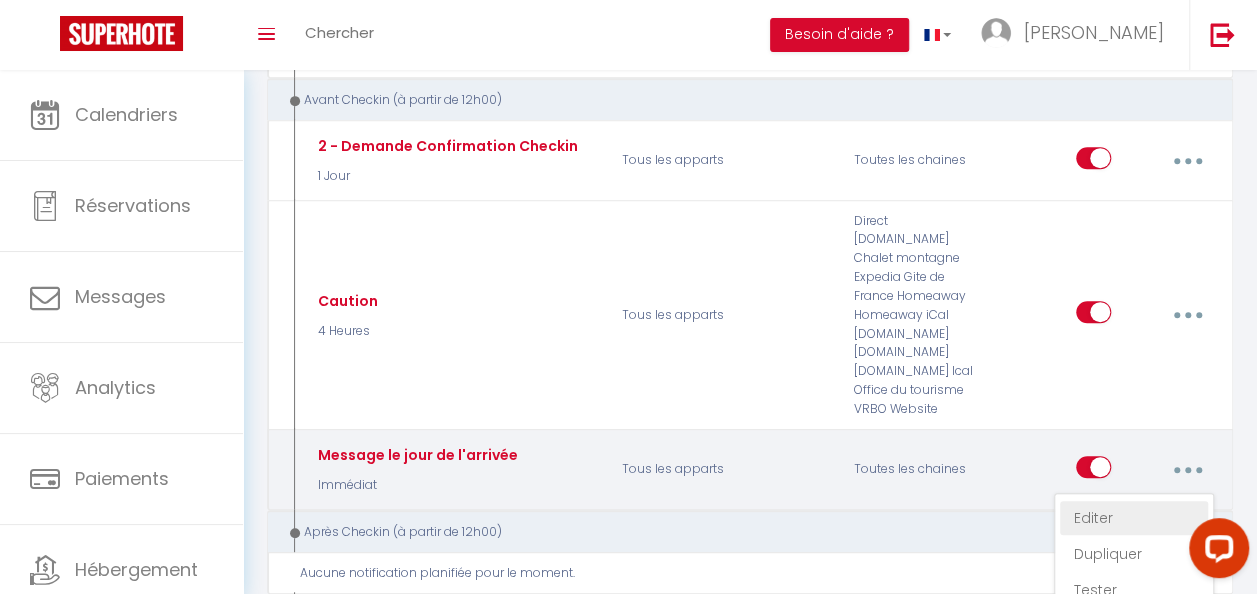 checkbox on "true" 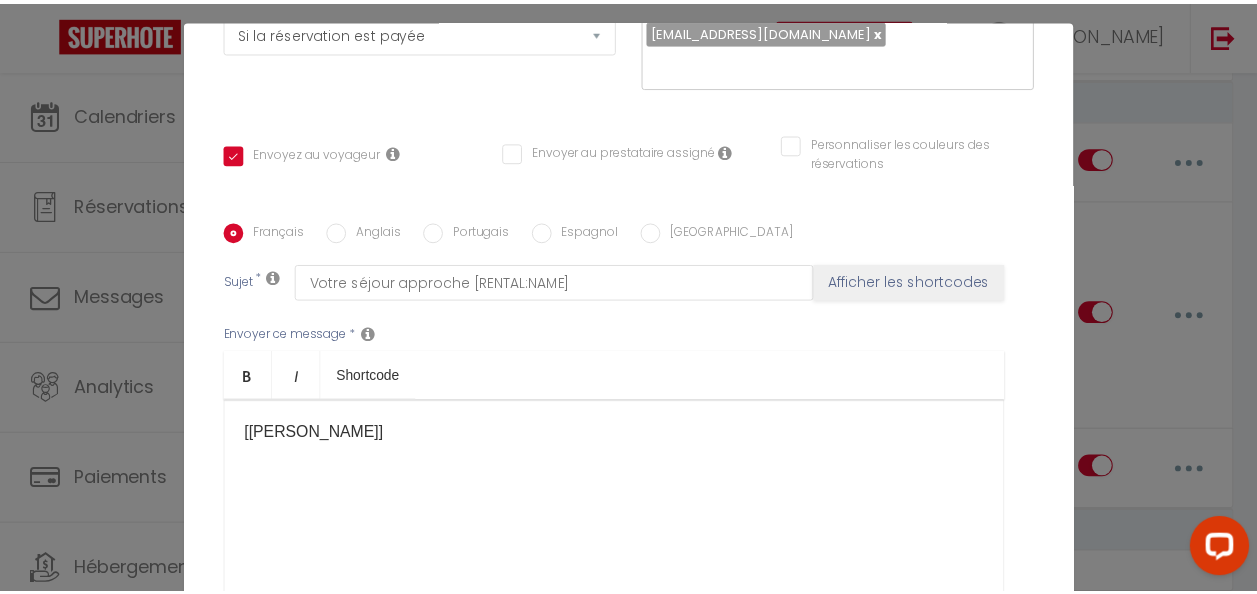 scroll, scrollTop: 0, scrollLeft: 0, axis: both 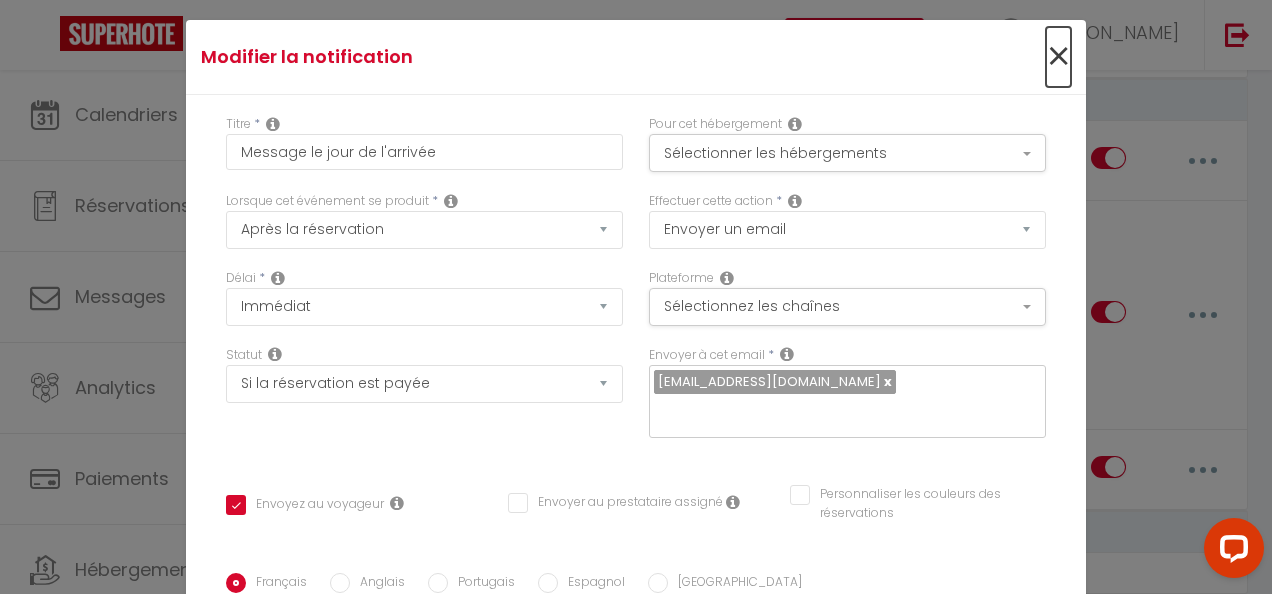 click on "×" at bounding box center [1058, 57] 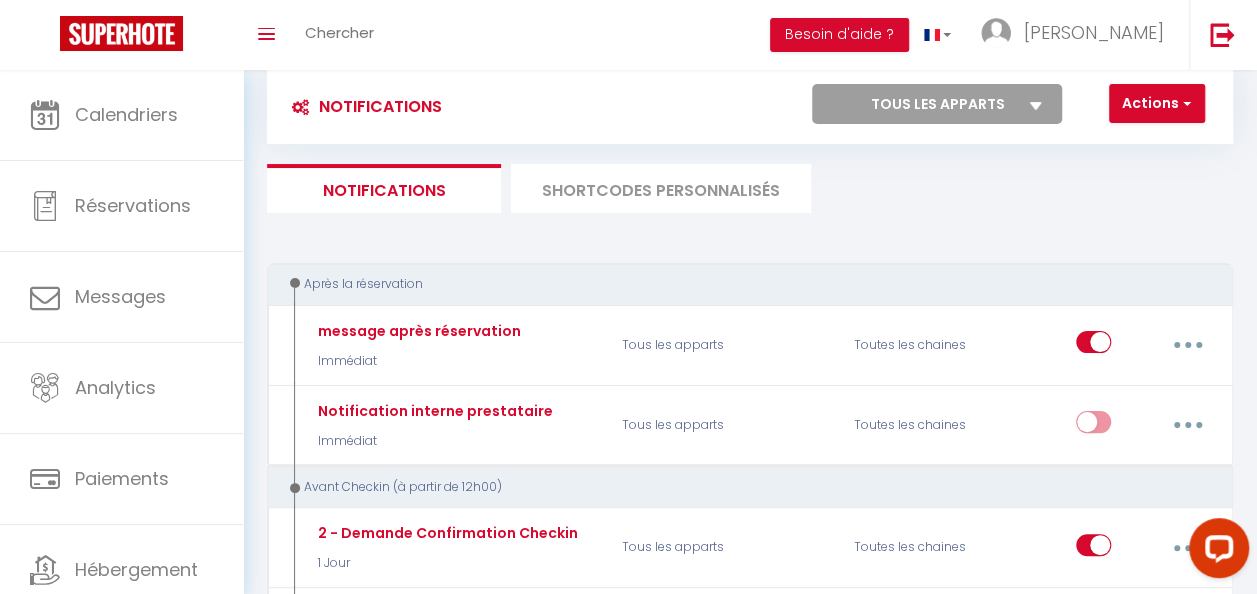 scroll, scrollTop: 0, scrollLeft: 0, axis: both 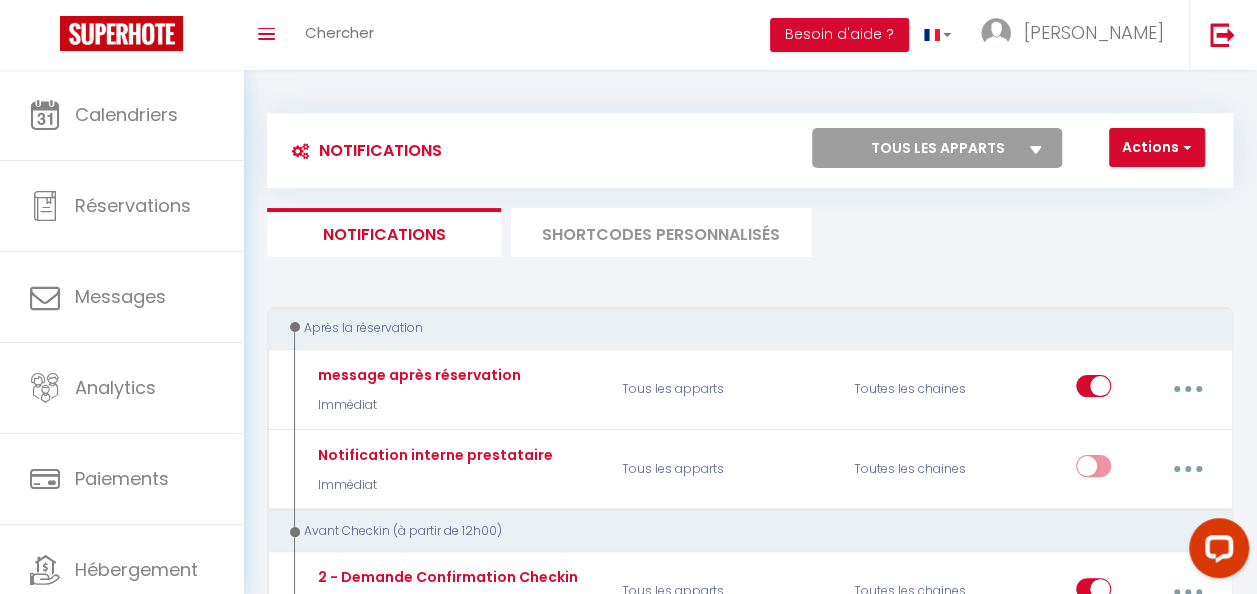 click on "SHORTCODES PERSONNALISÉS" at bounding box center (661, 232) 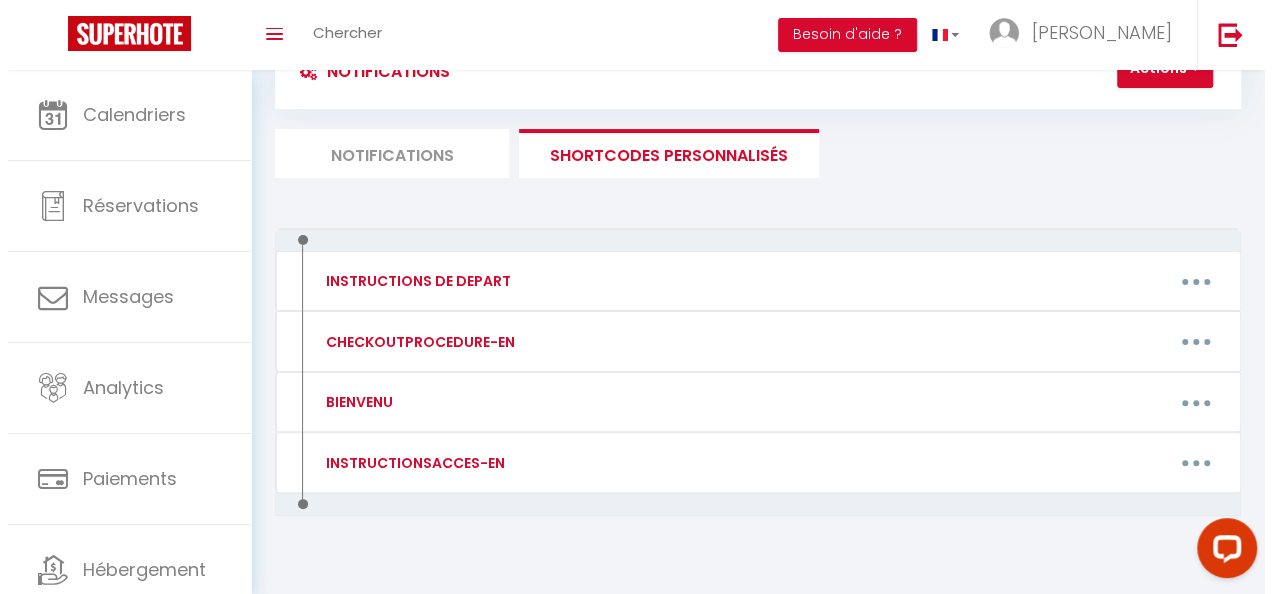 scroll, scrollTop: 0, scrollLeft: 0, axis: both 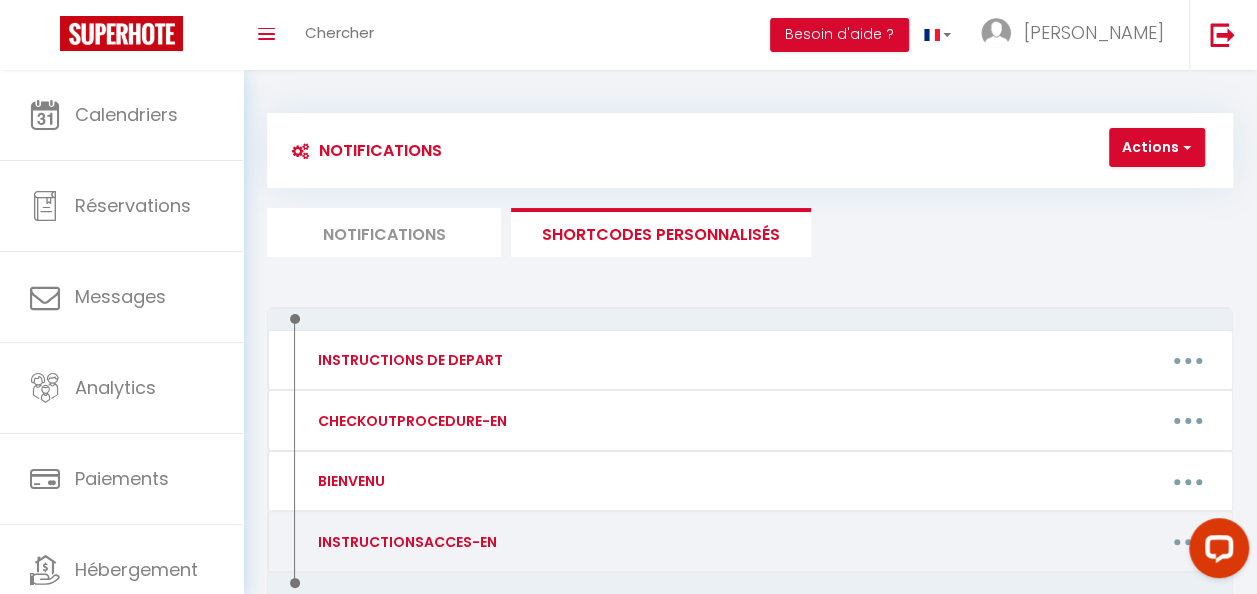 drag, startPoint x: 0, startPoint y: 34, endPoint x: 1172, endPoint y: 544, distance: 1278.1565 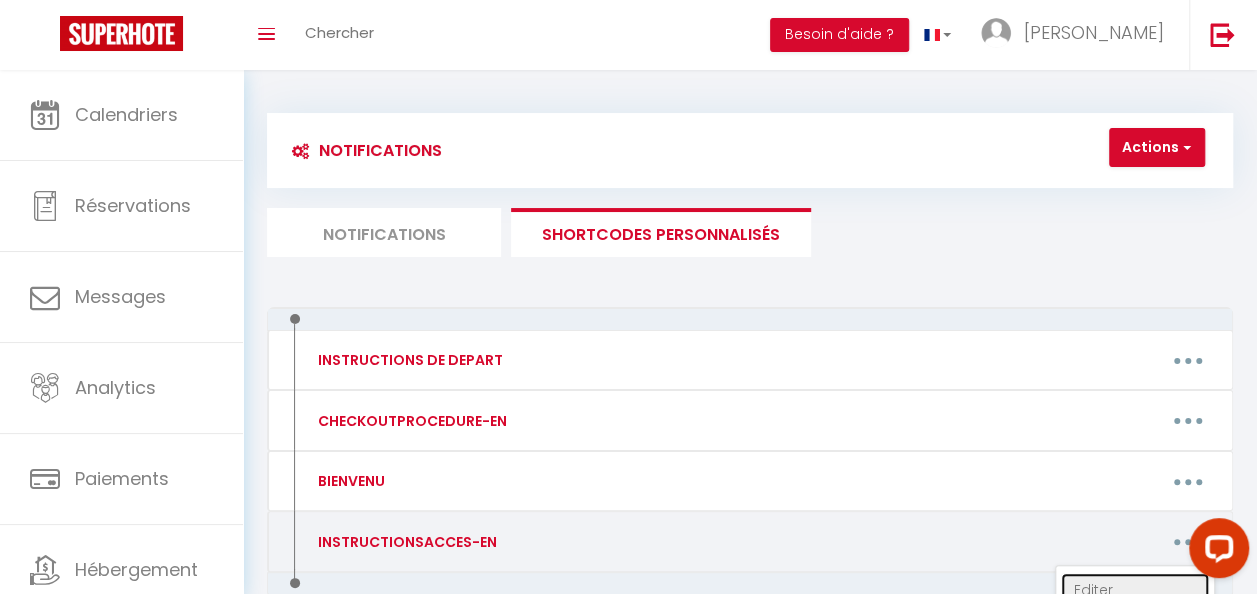 click on "Editer" at bounding box center (1135, 590) 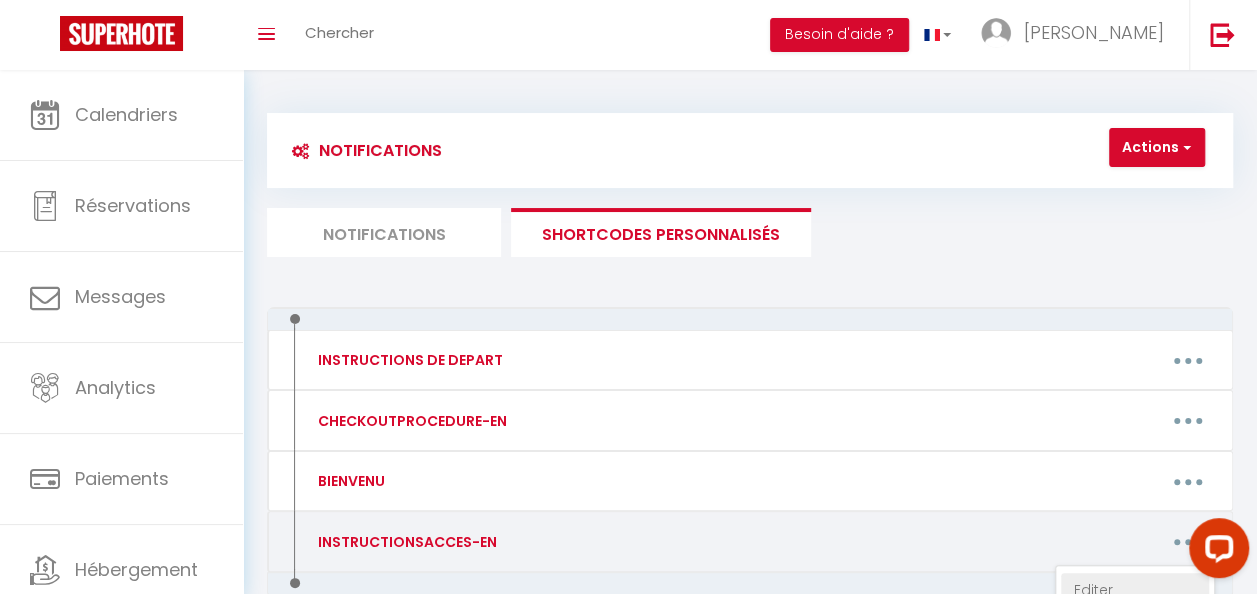 type on "INSTRUCTIONSACCES-EN" 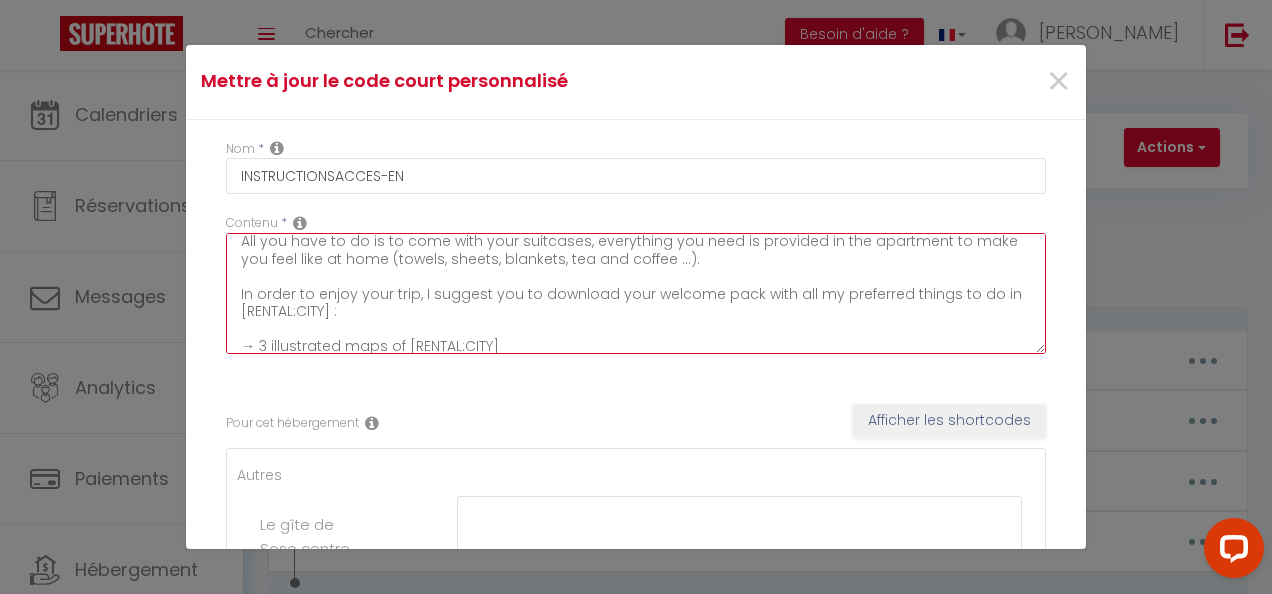 scroll, scrollTop: 0, scrollLeft: 0, axis: both 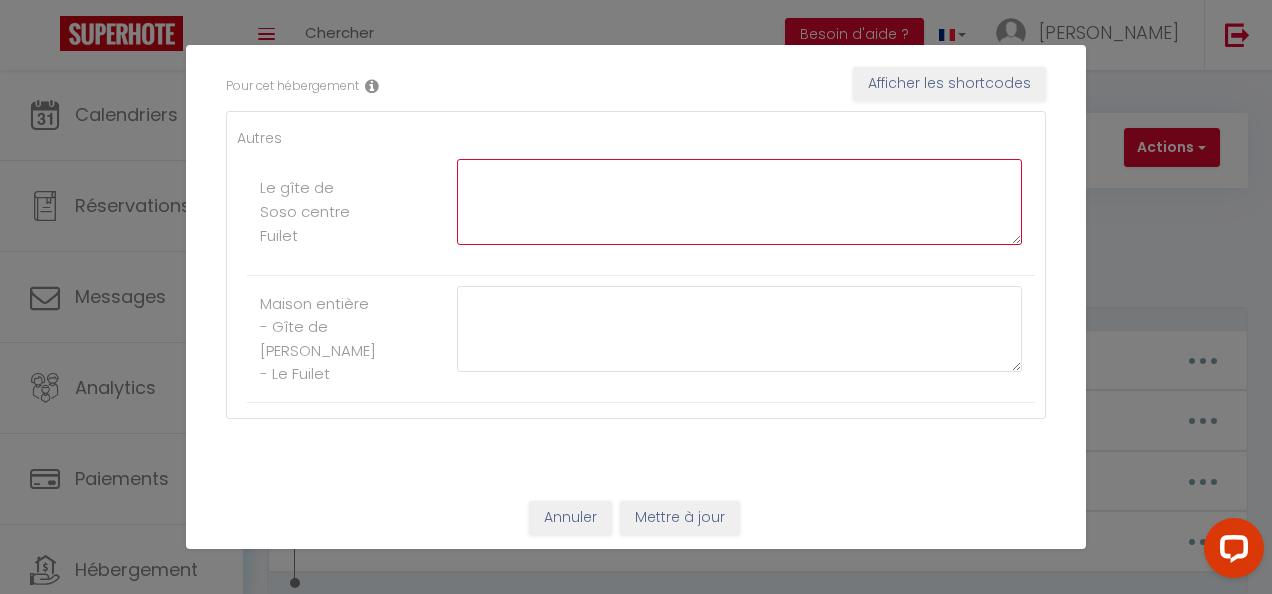 click at bounding box center (739, 202) 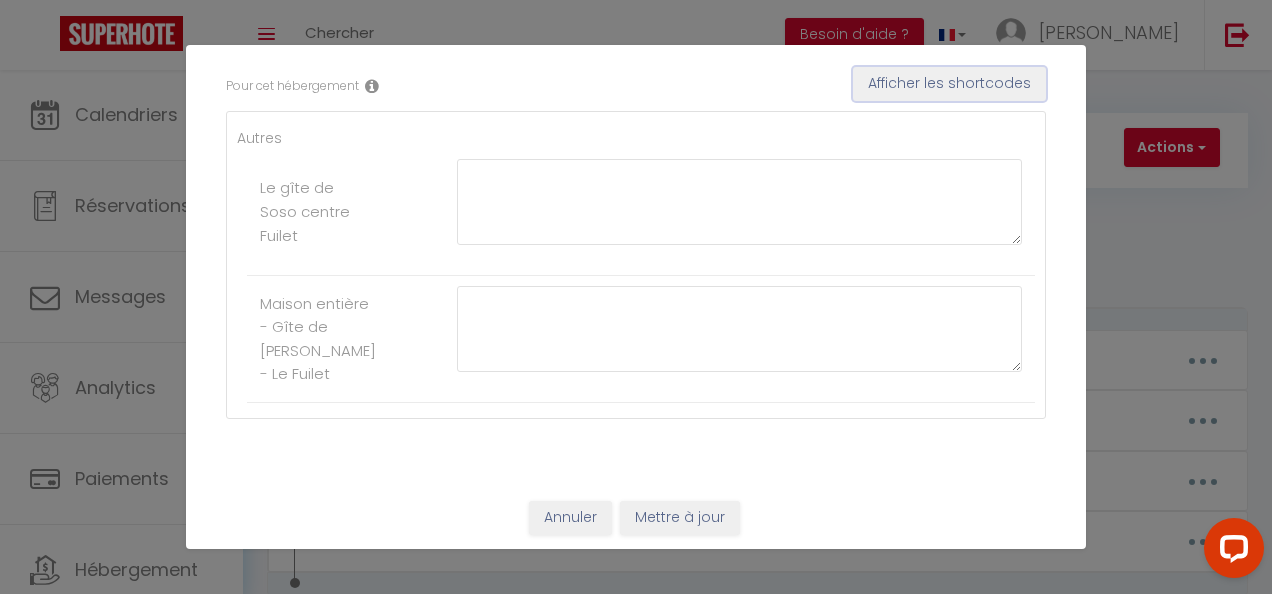 click on "Afficher les shortcodes" at bounding box center [949, 84] 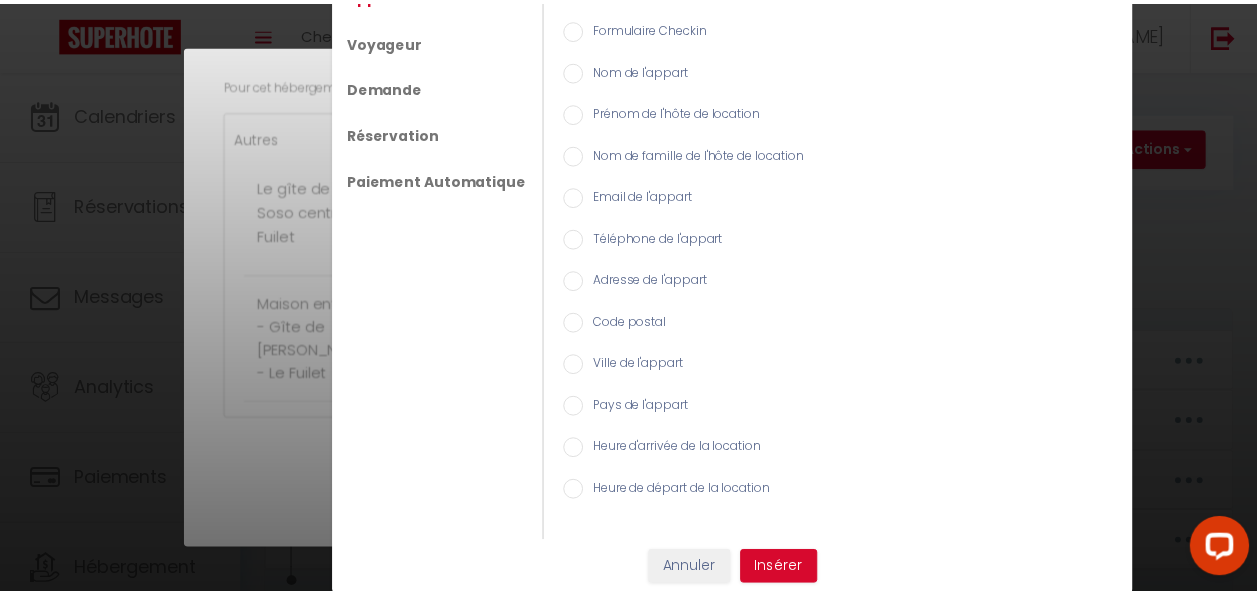 scroll, scrollTop: 0, scrollLeft: 0, axis: both 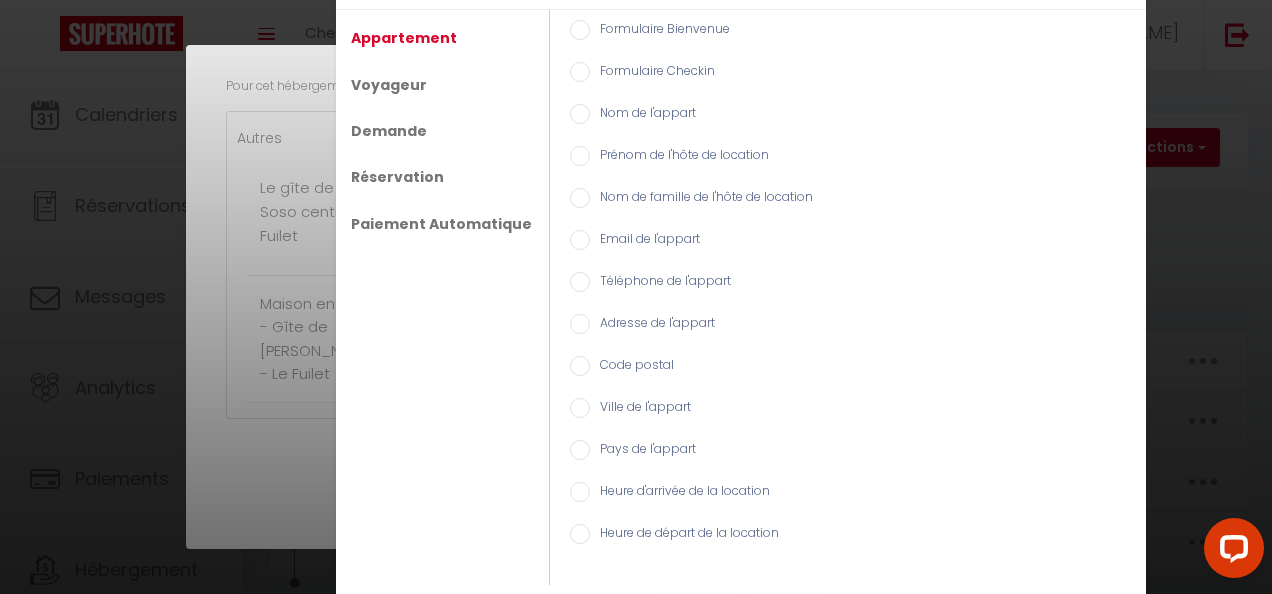click on "Shortcodes   ×     Appartement   Voyageur   Demande   Réservation     Paiement Automatique       Formulaire Bienvenue   Formulaire Checkin   Nom de l'appart   Prénom de l'hôte de location   Nom de famille de l'hôte de location   Email de l'appart   Téléphone de l'appart   Adresse de l'appart   Code postal   Ville de l'appart   Pays de l'appart   Heure d'arrivée de la location   Heure de départ de la location     Nom du voyageur   Prénom du voyageur   Nom du famille du voyageur   Email du voyageur   Téléphone du voyageur   Ville du voyageur   Pays du voyageur   Adresse du voyageur     Heure d'arrivée   Heure de départ   Prix total séjour   Prix net d'enquête   Nb de nuits   Nb d'adultes   Nb d'enfants   Date de réservation     ID de réservation   Booking reservation ID   Booking confirmation code   [PERSON_NAME]   [PERSON_NAME] avec montant [PERSON_NAME] [PERSON_NAME] avec %   Lien de caution   Lien de caution avec montant [PERSON_NAME]   Checkin   Checkout   Checkin (DD-MM-YYYY)     Plateforme" at bounding box center (636, 297) 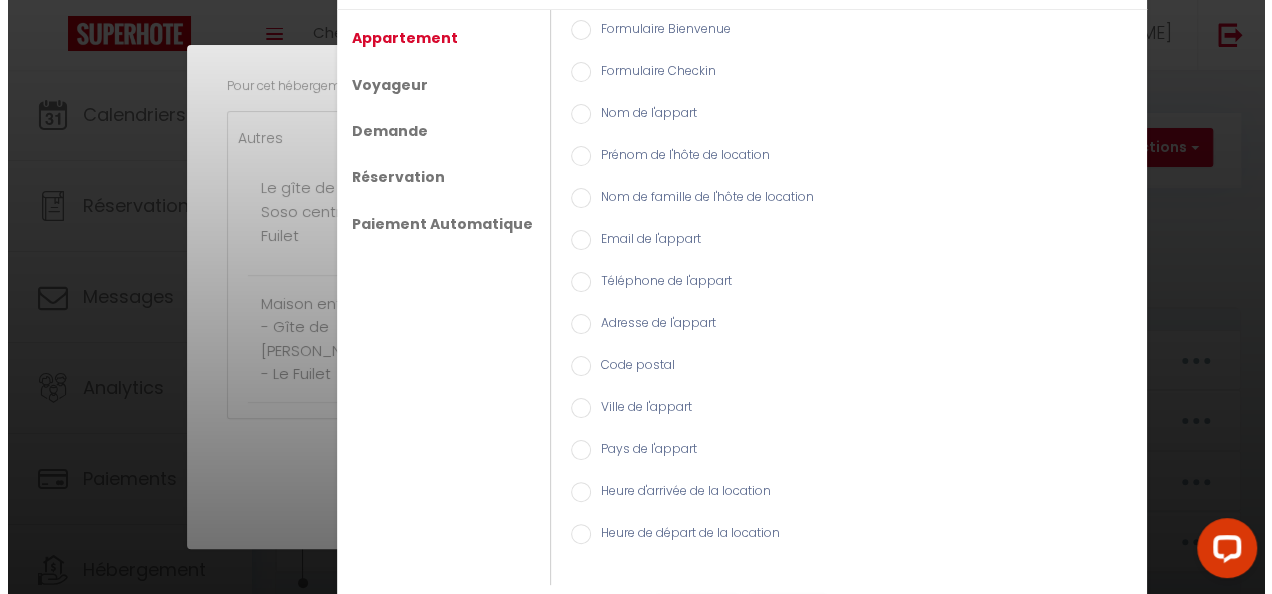 scroll, scrollTop: 44, scrollLeft: 0, axis: vertical 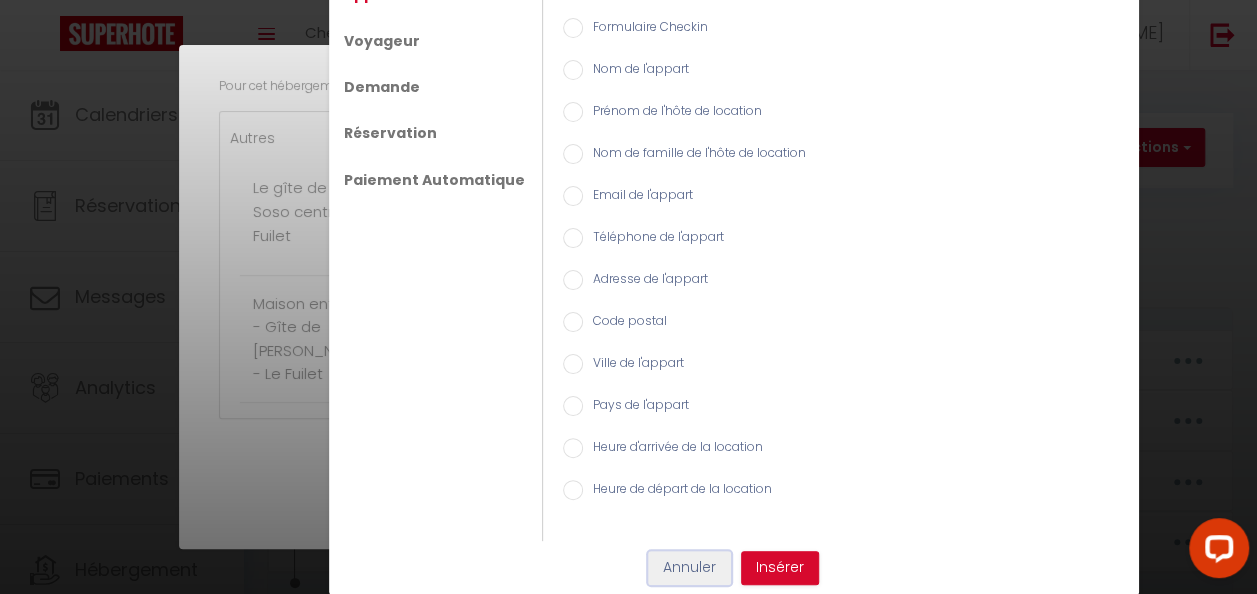 click on "Annuler" at bounding box center [689, 568] 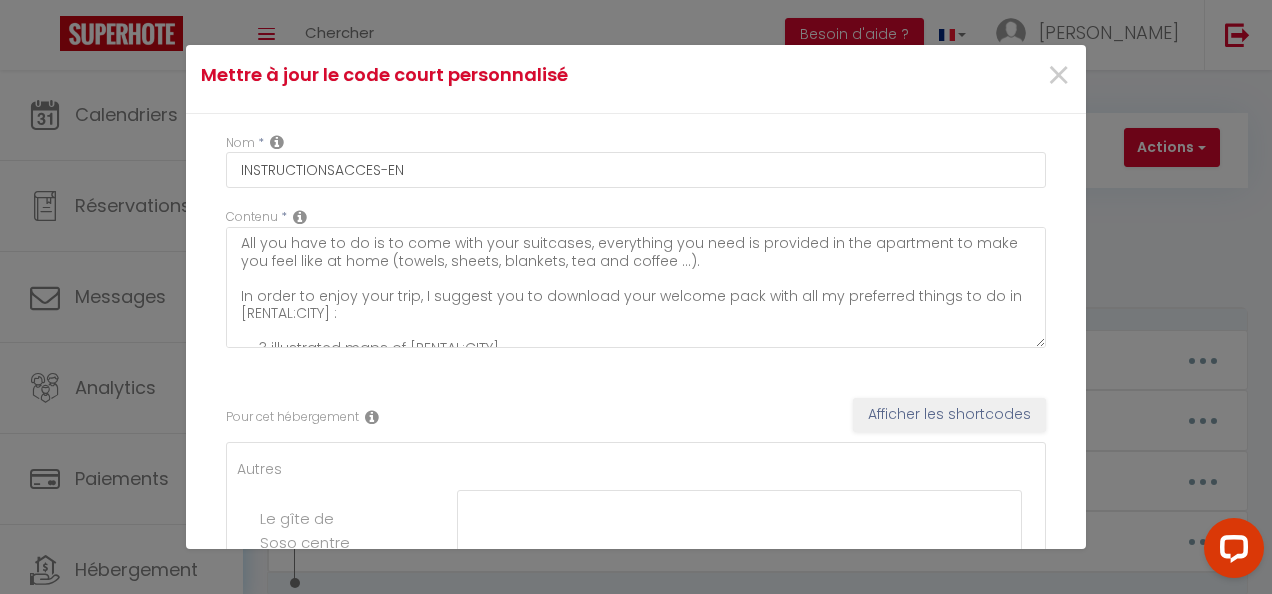 scroll, scrollTop: 0, scrollLeft: 0, axis: both 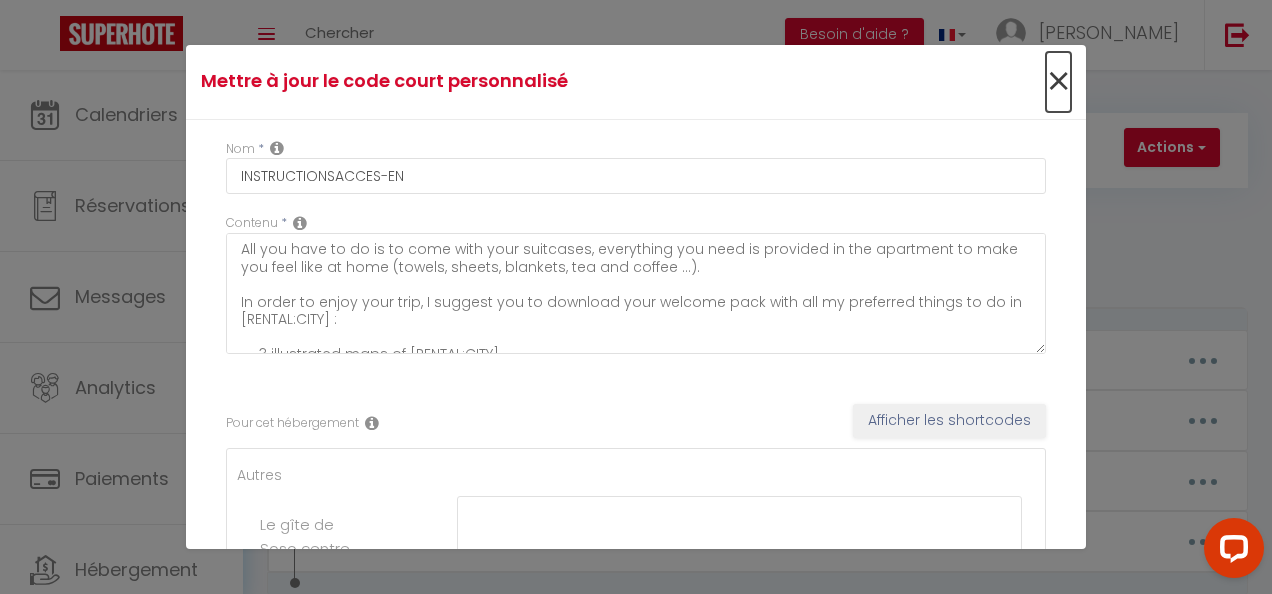 click on "×" at bounding box center [1058, 82] 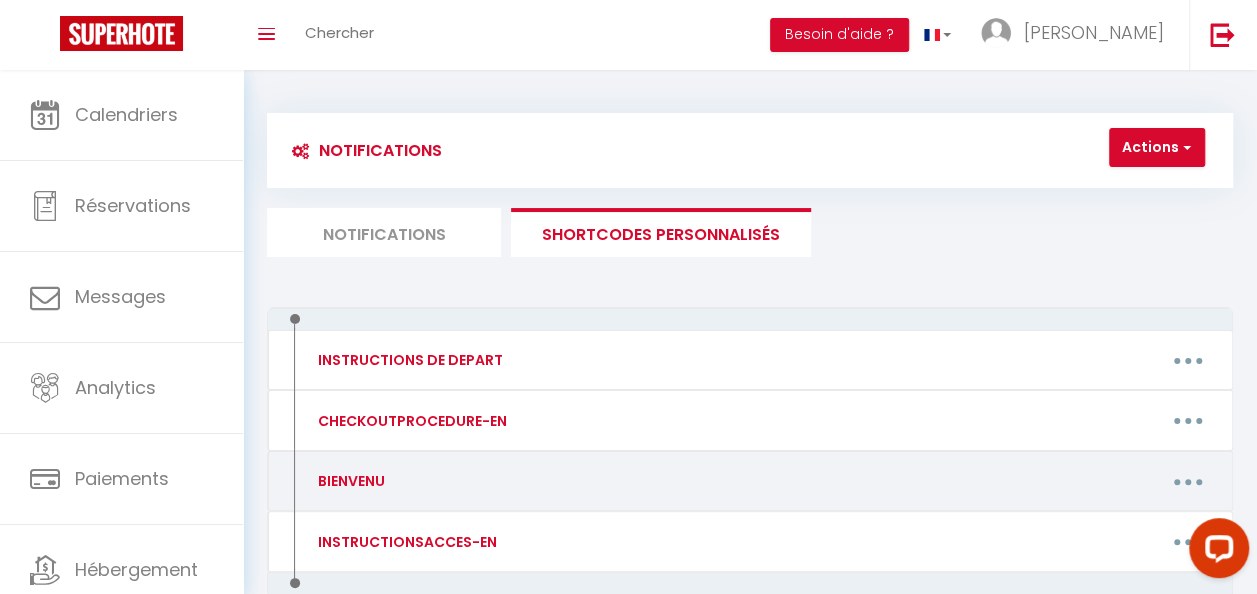 click on "BIENVENU" at bounding box center (416, 481) 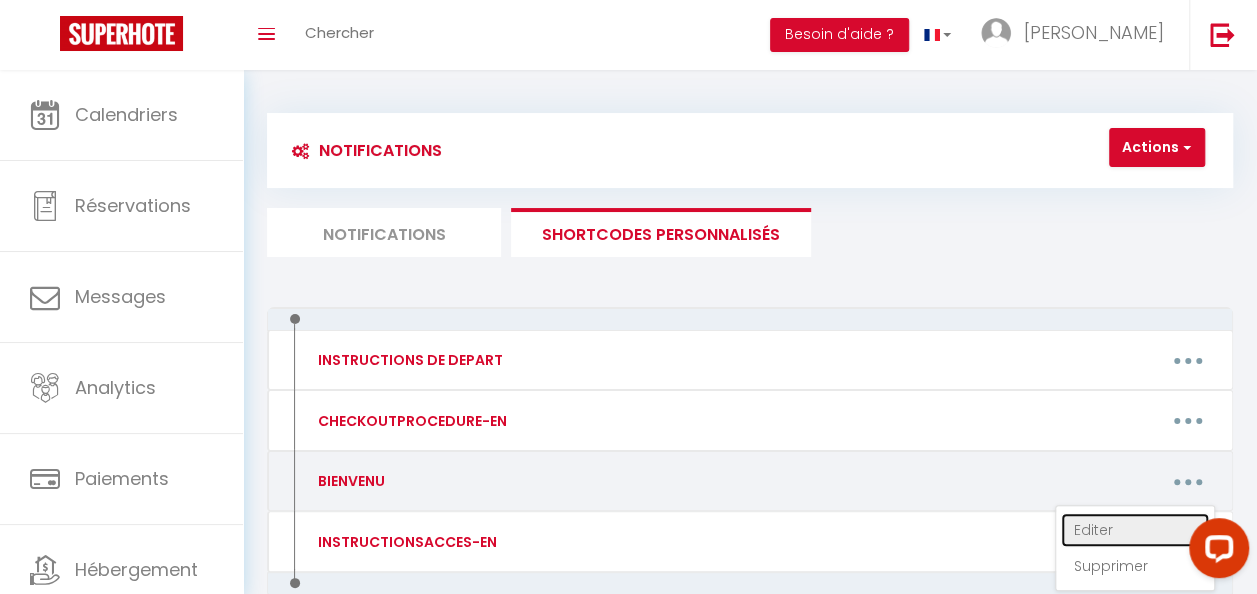 click on "Editer" at bounding box center [1135, 530] 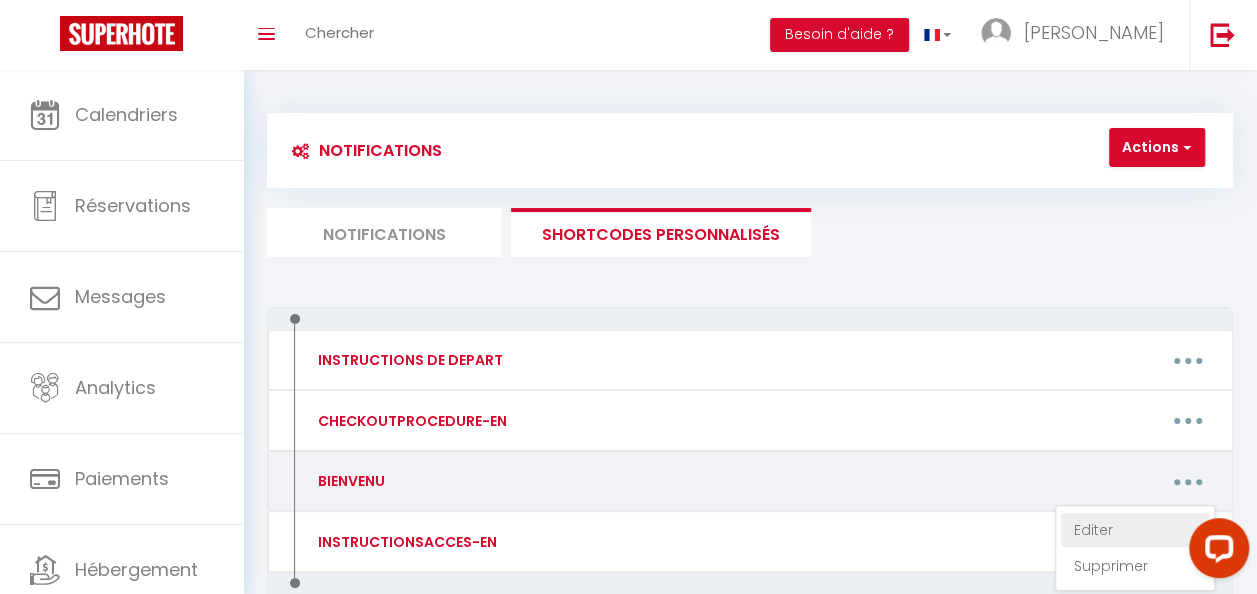 type on "BIENVENU" 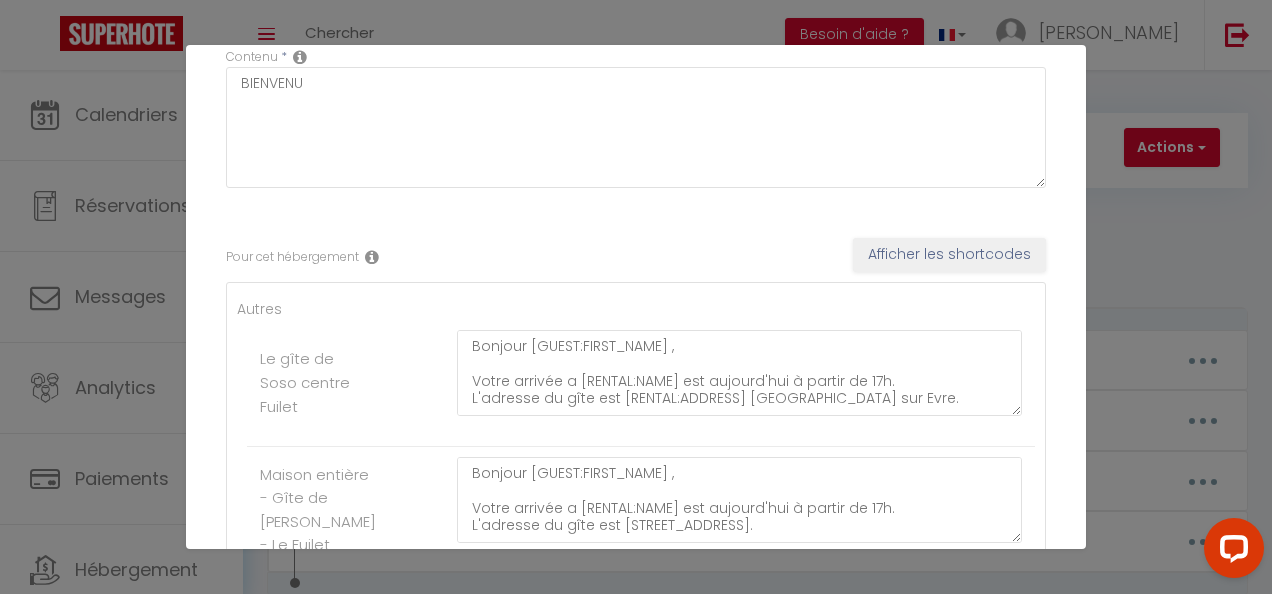 scroll, scrollTop: 182, scrollLeft: 0, axis: vertical 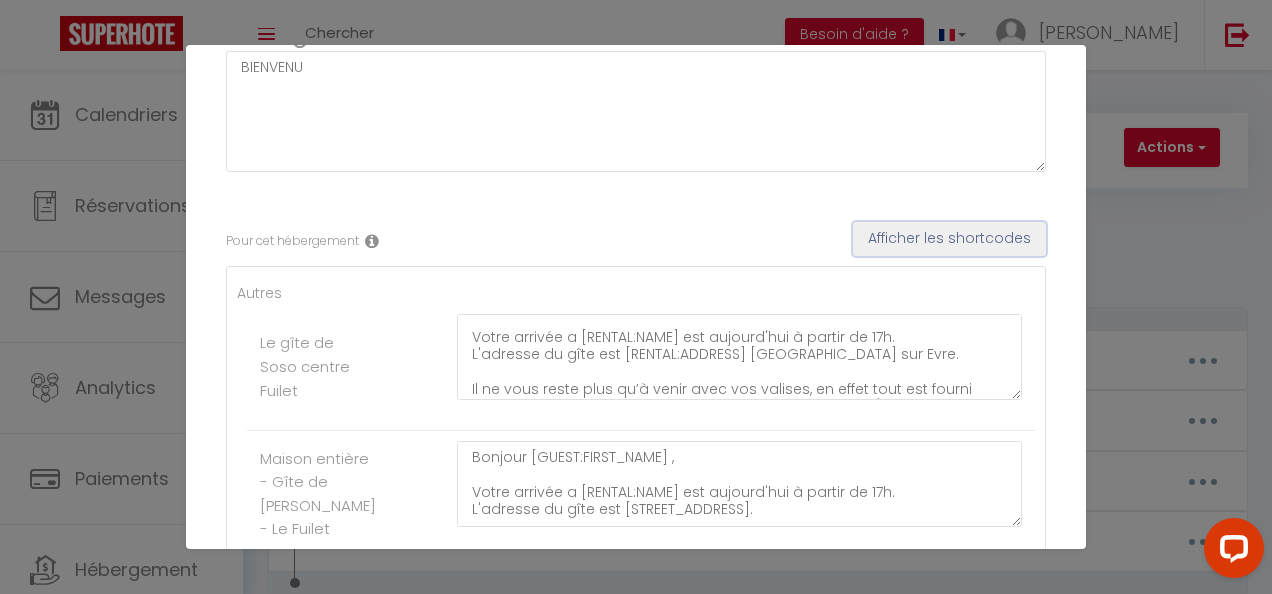 click on "Afficher les shortcodes" at bounding box center [949, 239] 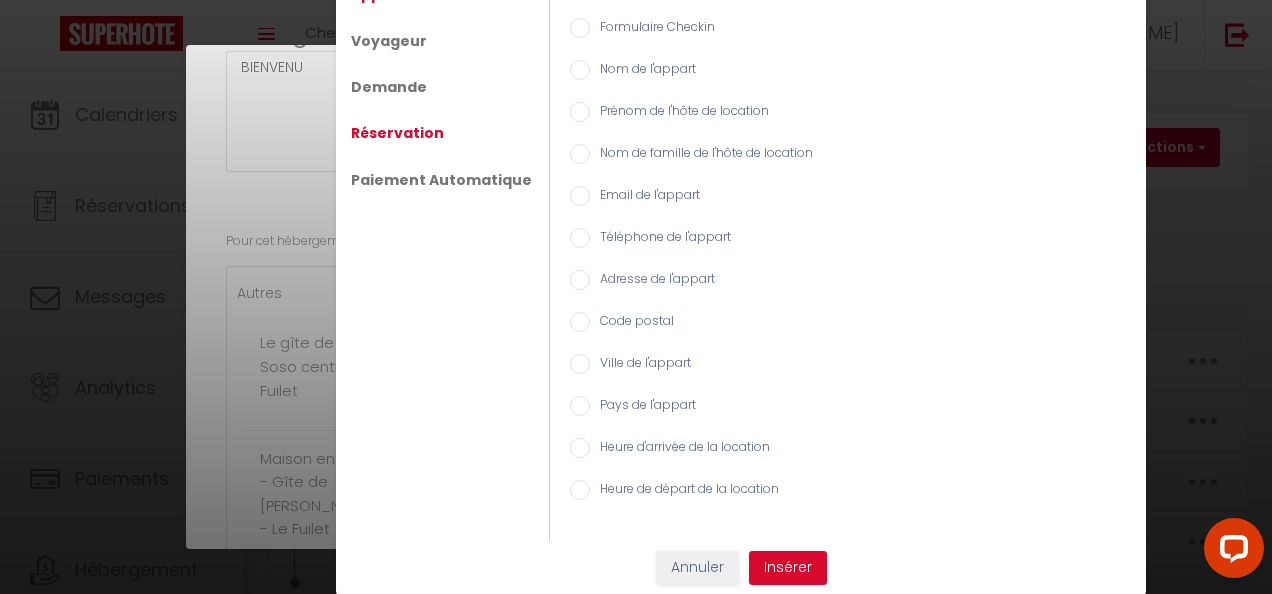 click on "Réservation" at bounding box center [397, 133] 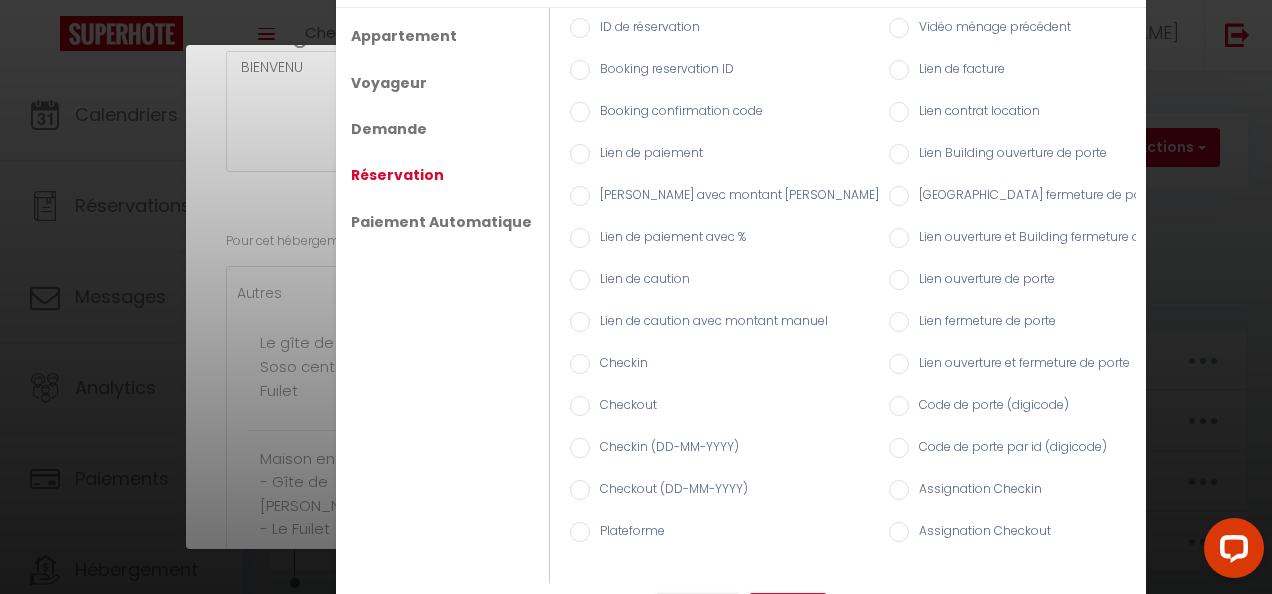 scroll, scrollTop: 0, scrollLeft: 0, axis: both 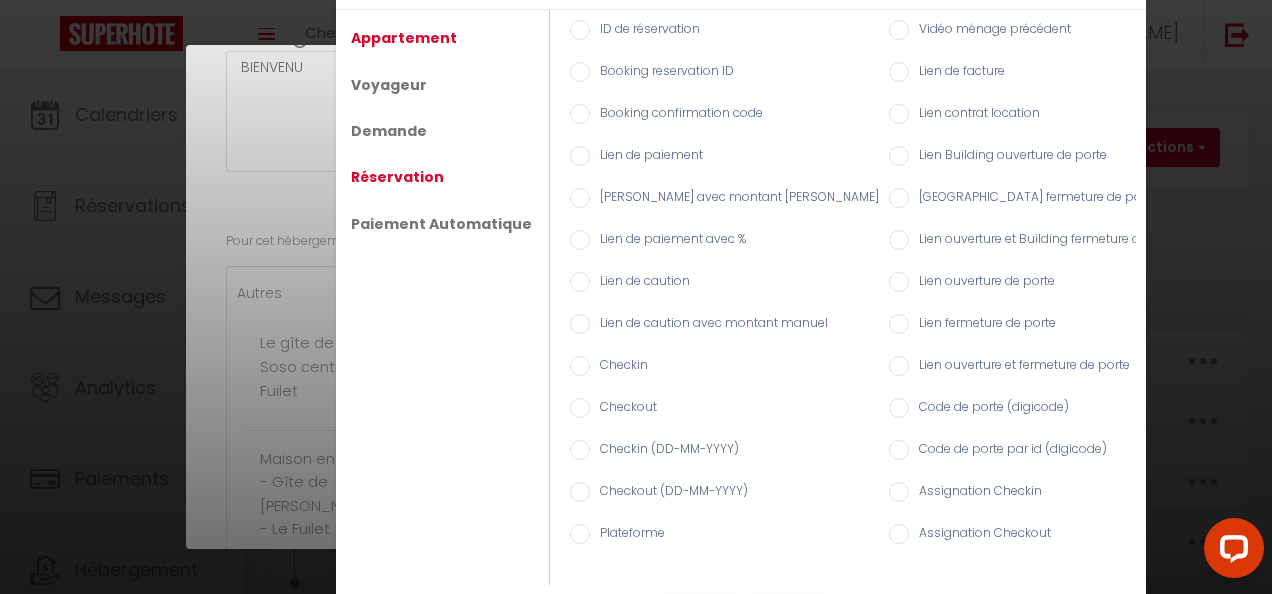 click on "Appartement" at bounding box center (404, 38) 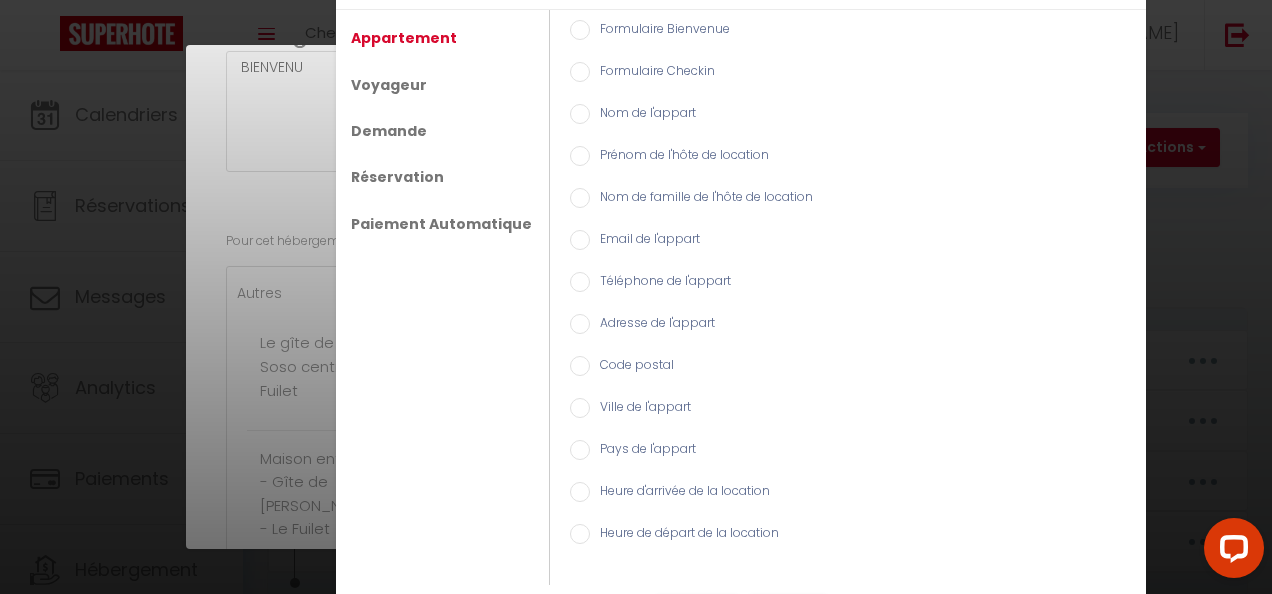 click on "Adresse de l'appart" at bounding box center (652, 325) 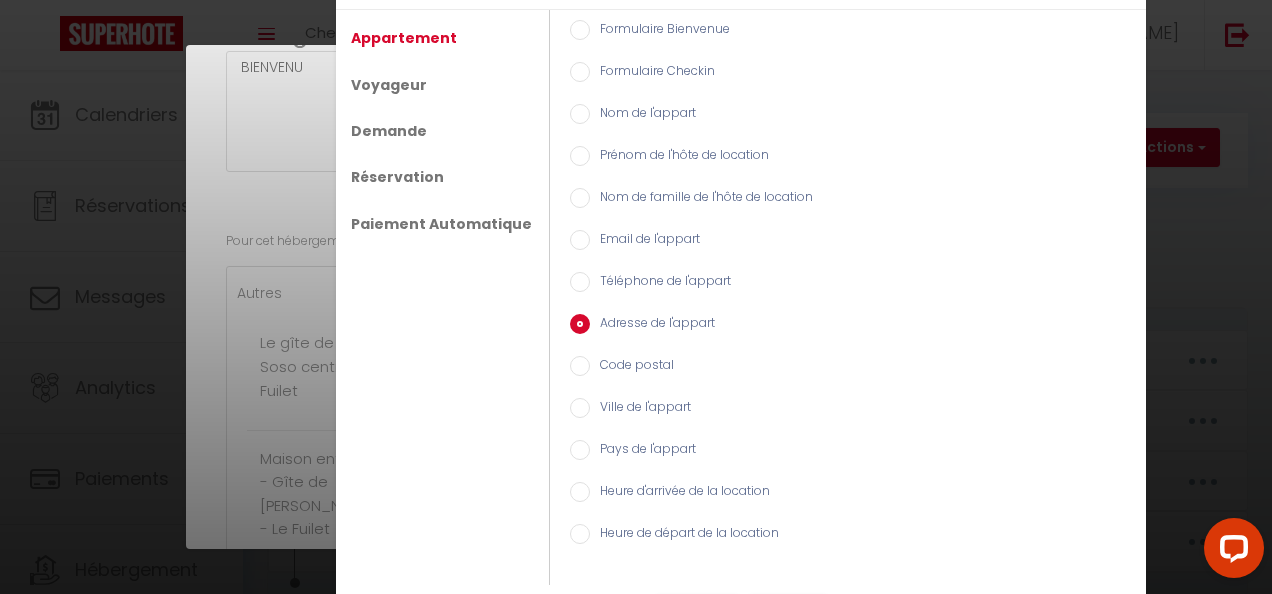radio on "true" 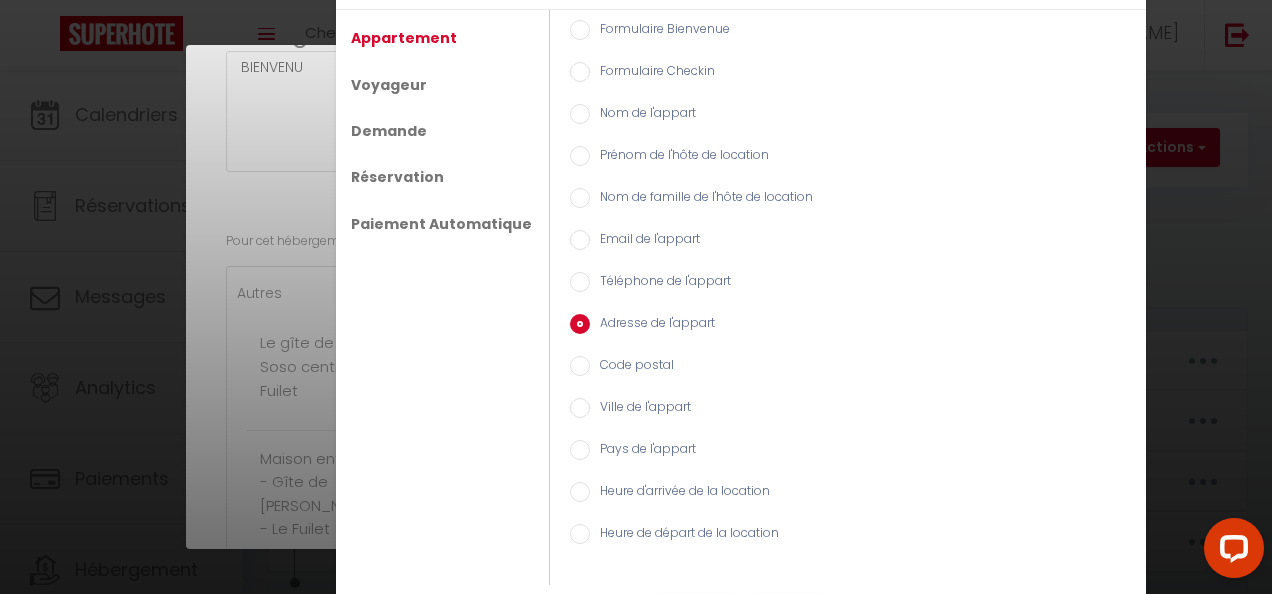 scroll, scrollTop: 44, scrollLeft: 0, axis: vertical 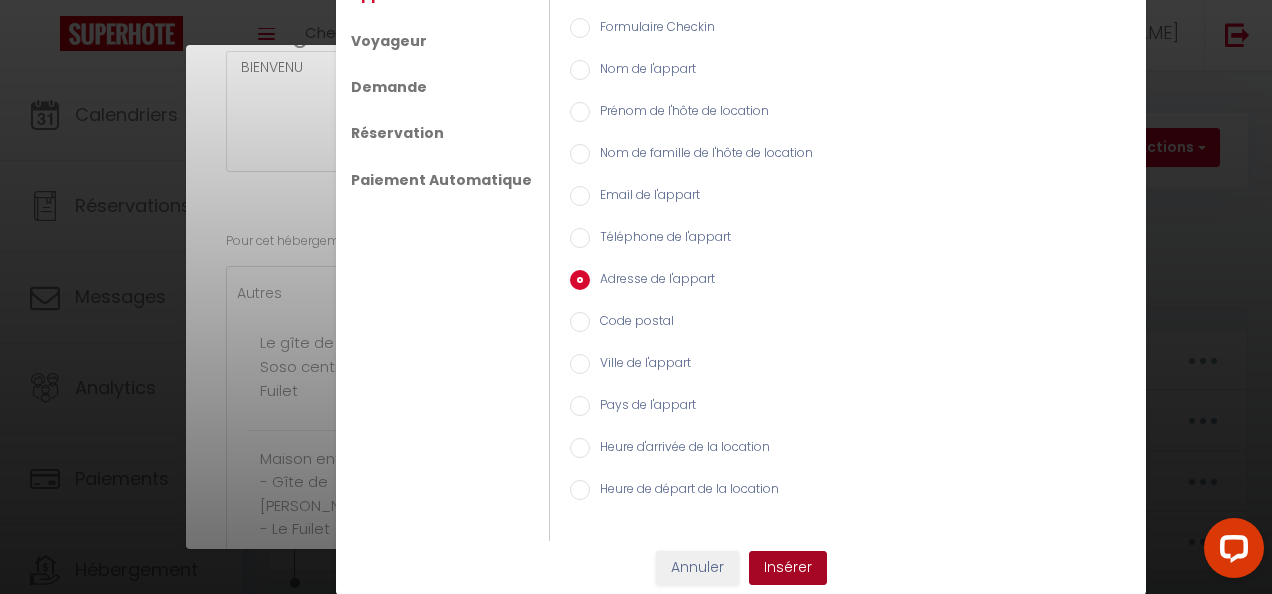click on "Insérer" at bounding box center [788, 568] 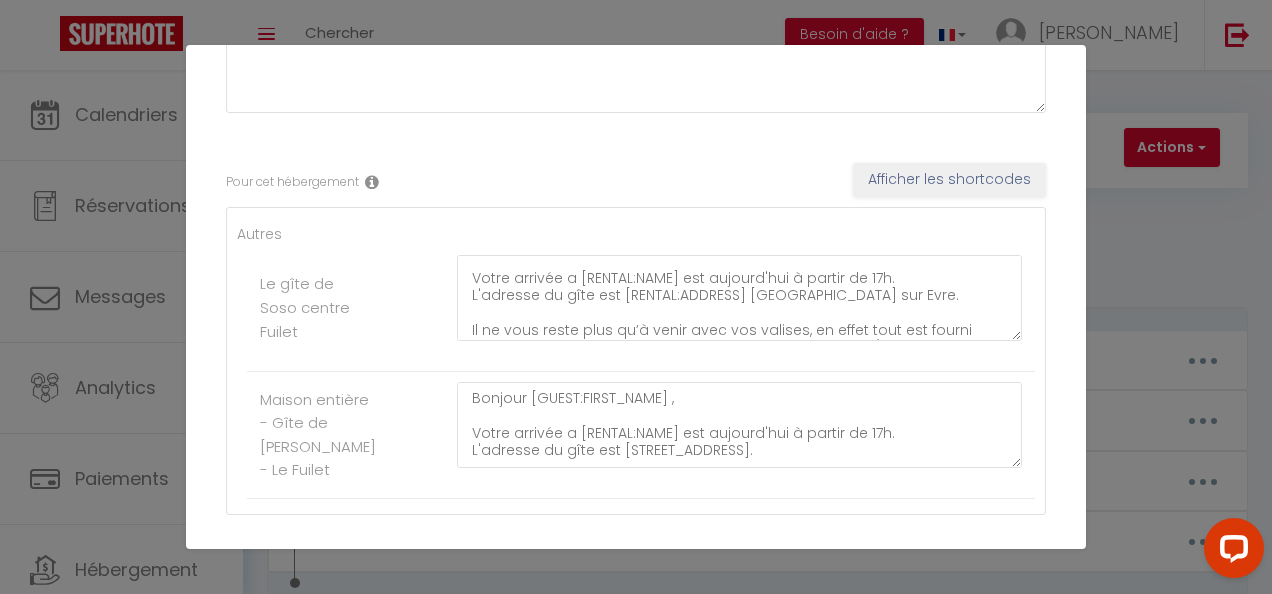 scroll, scrollTop: 242, scrollLeft: 0, axis: vertical 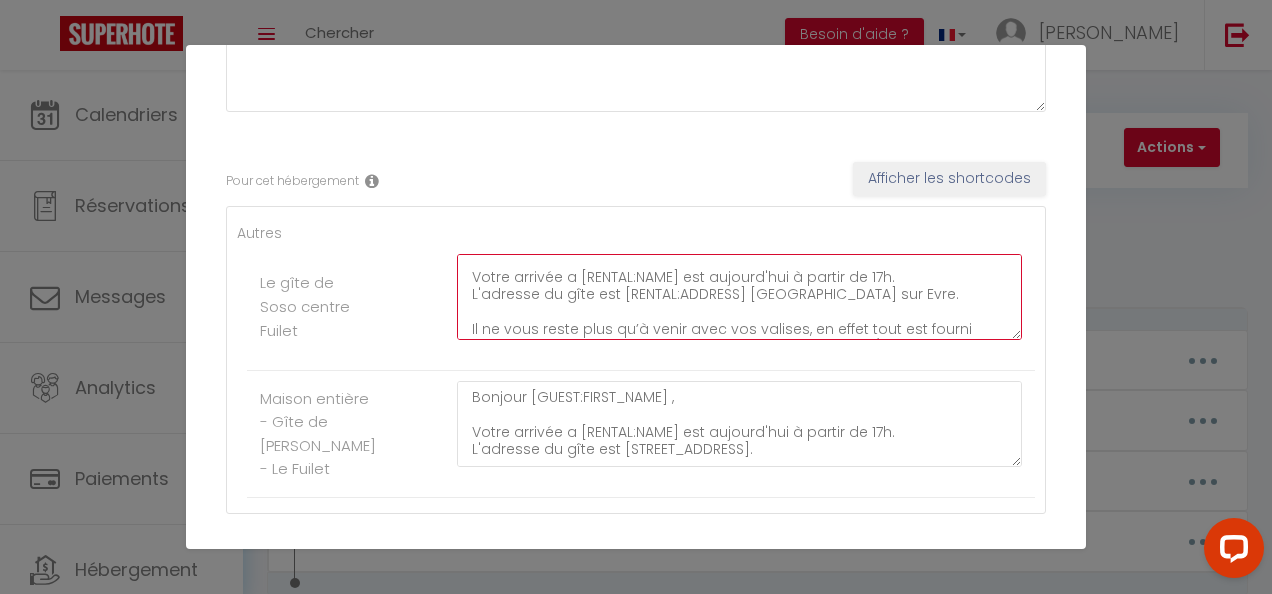 click on "Bonjour [GUEST:FIRST_NAME] ,
Votre arrivée a [RENTAL:NAME] est aujourd'hui à partir de 17h.
L'adresse du gîte est [RENTAL:ADDRESS] [GEOGRAPHIC_DATA] sur Evre.
Il ne vous reste plus qu’à venir avec vos valises, en effet tout est fourni dans l’appartement pour se sentir comme à la maison (serviettes, draps, thé et café…).
Afin de respecter [PERSON_NAME] et le règlement intérieur , il est strictement interdit de fumer ou vapoter dans le logement , y compris à la fenêtre.
-Le code du boîtier a clé est 2009 .
Je vous prie de fermer [PERSON_NAME] derrières vous.
Je vous remercie pour votre compréhension
Je vous souhaitent un excellent séjour.
En cas d'urgence voici mes coordonnées 0601867818.
[PERSON_NAME][RENTAL:ADDRESS]" at bounding box center (739, 297) 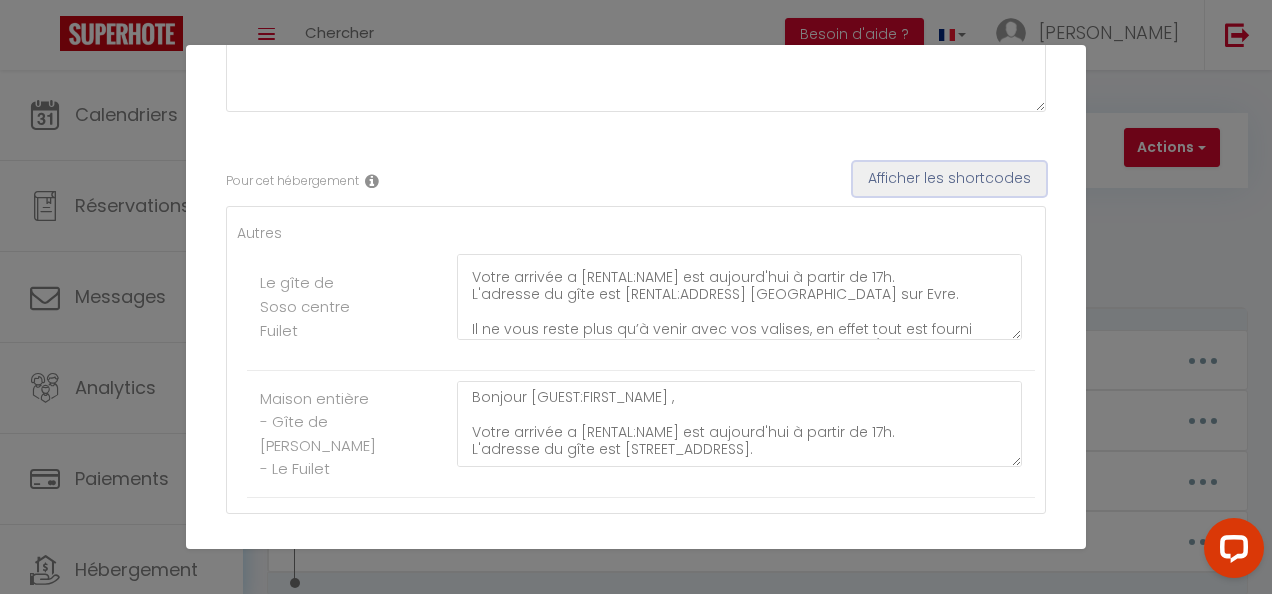 click on "Afficher les shortcodes" at bounding box center (949, 179) 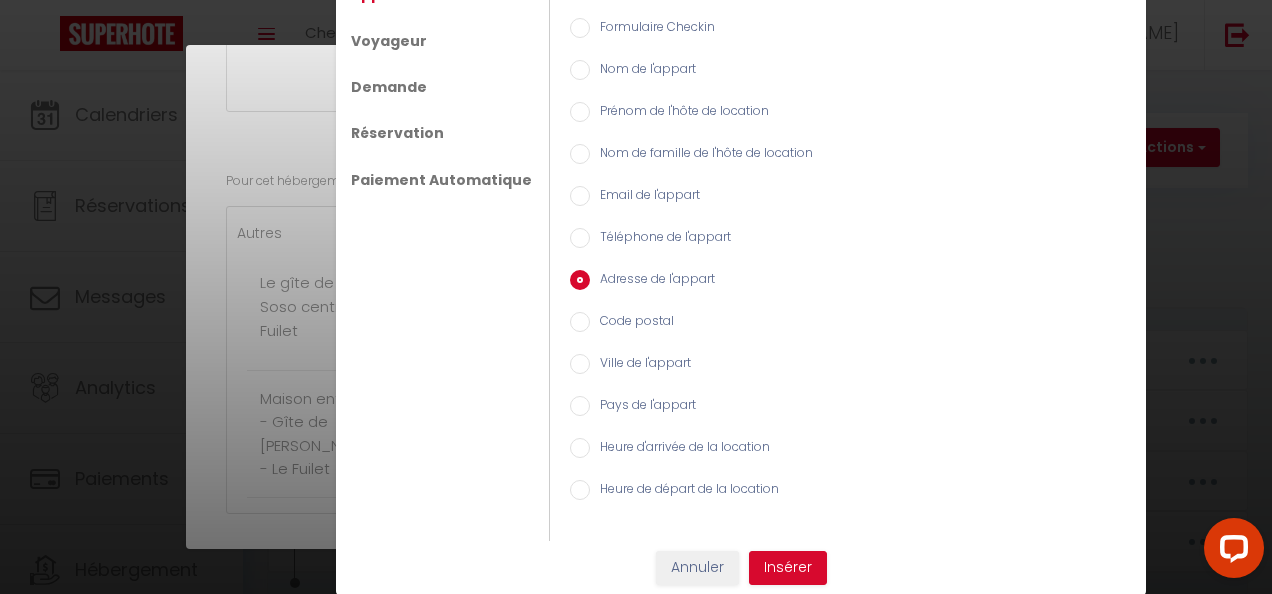 scroll, scrollTop: 0, scrollLeft: 0, axis: both 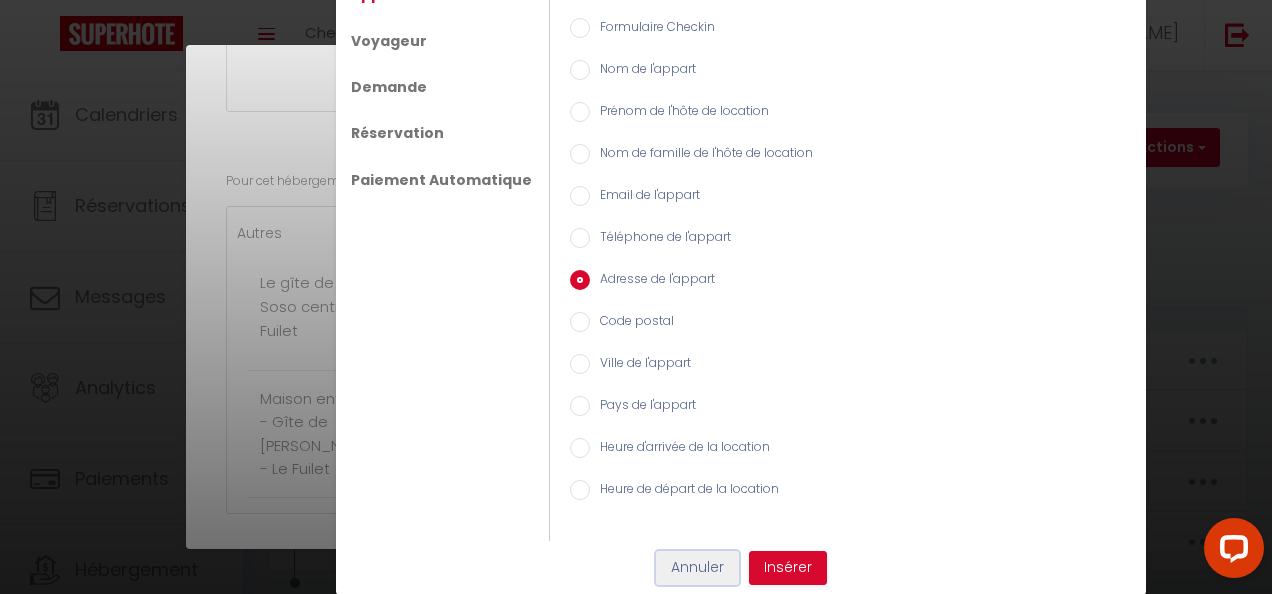 click on "Annuler" at bounding box center [697, 568] 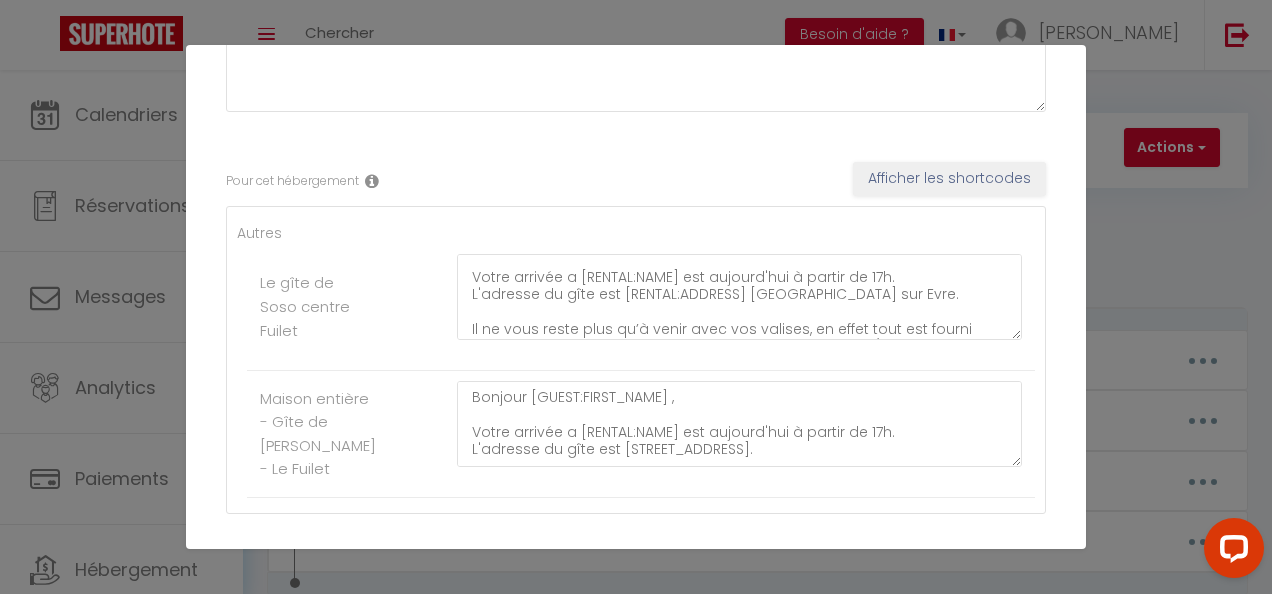 click on "Mettre à jour le code court personnalisé   ×   Nom   *     [PERSON_NAME]   Contenu   *     [PERSON_NAME]   Pour cet hébergement     Afficher les shortcodes   Autres   Le gîte de Soso centre Fuilet     Bonjour [GUEST:FIRST_NAME] ,
Votre arrivée a [RENTAL:NAME] est aujourd'hui à partir de 17h.
L'adresse du gîte est [RENTAL:ADDRESS] [GEOGRAPHIC_DATA] sur Evre.
Il ne vous reste plus qu’à venir avec vos valises, en effet tout est fourni dans l’appartement pour se sentir comme à la maison (serviettes, draps, thé et café…).
Afin de respecter [PERSON_NAME] et le règlement intérieur , il est strictement interdit de fumer ou vapoter dans le logement , y compris à la fenêtre.
-Le code du boîtier a clé est 2009 .
Je vous prie de fermer [PERSON_NAME] derrières vous.
Je vous remercie pour votre compréhension
Je vous souhaitent un excellent séjour.
En cas d'urgence voici mes coordonnées 0601867818.
[PERSON_NAME][RENTAL:ADDRESS] Maison entière - Gîte de [PERSON_NAME] - Le Fuilet         Mettre à jour" at bounding box center [636, 297] 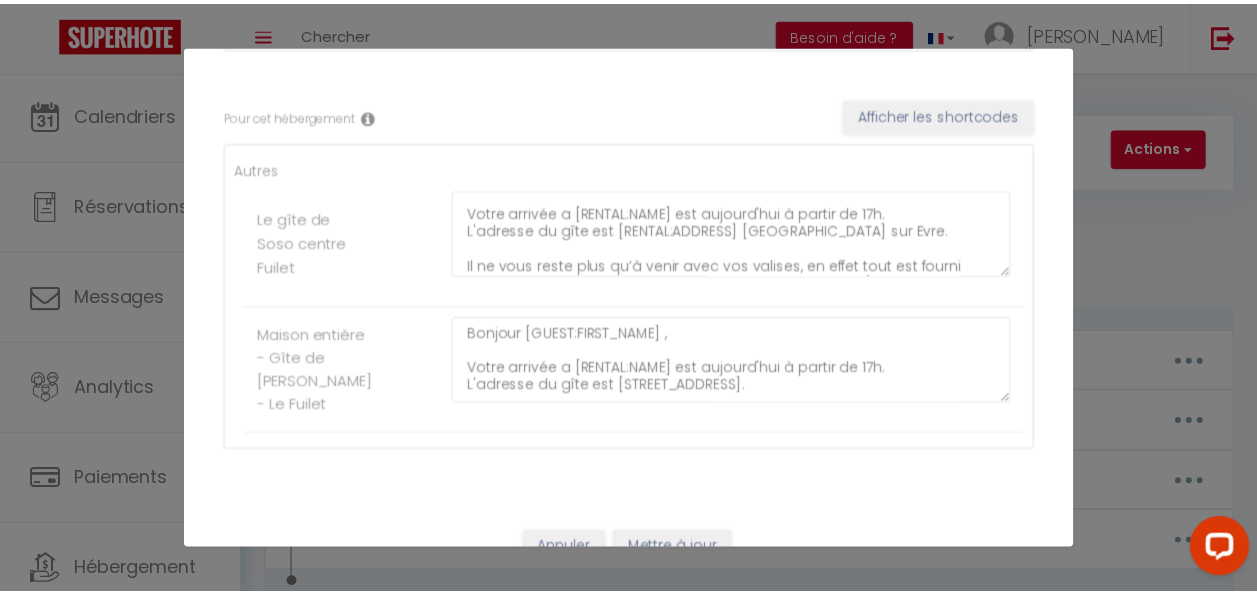 scroll, scrollTop: 307, scrollLeft: 0, axis: vertical 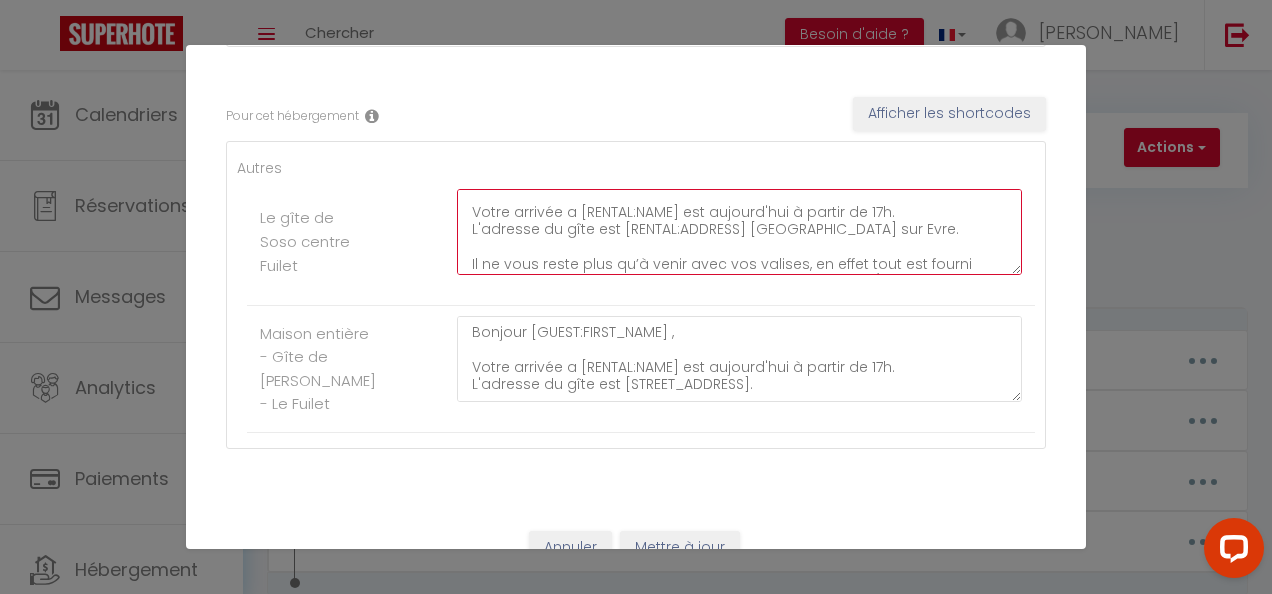 click on "Bonjour [GUEST:FIRST_NAME] ,
Votre arrivée a [RENTAL:NAME] est aujourd'hui à partir de 17h.
L'adresse du gîte est [RENTAL:ADDRESS] [GEOGRAPHIC_DATA] sur Evre.
Il ne vous reste plus qu’à venir avec vos valises, en effet tout est fourni dans l’appartement pour se sentir comme à la maison (serviettes, draps, thé et café…).
Afin de respecter [PERSON_NAME] et le règlement intérieur , il est strictement interdit de fumer ou vapoter dans le logement , y compris à la fenêtre.
-Le code du boîtier a clé est 2009 .
Je vous prie de fermer [PERSON_NAME] derrières vous.
Je vous remercie pour votre compréhension
Je vous souhaitent un excellent séjour.
En cas d'urgence voici mes coordonnées 0601867818.
[PERSON_NAME][RENTAL:ADDRESS]" at bounding box center (739, 232) 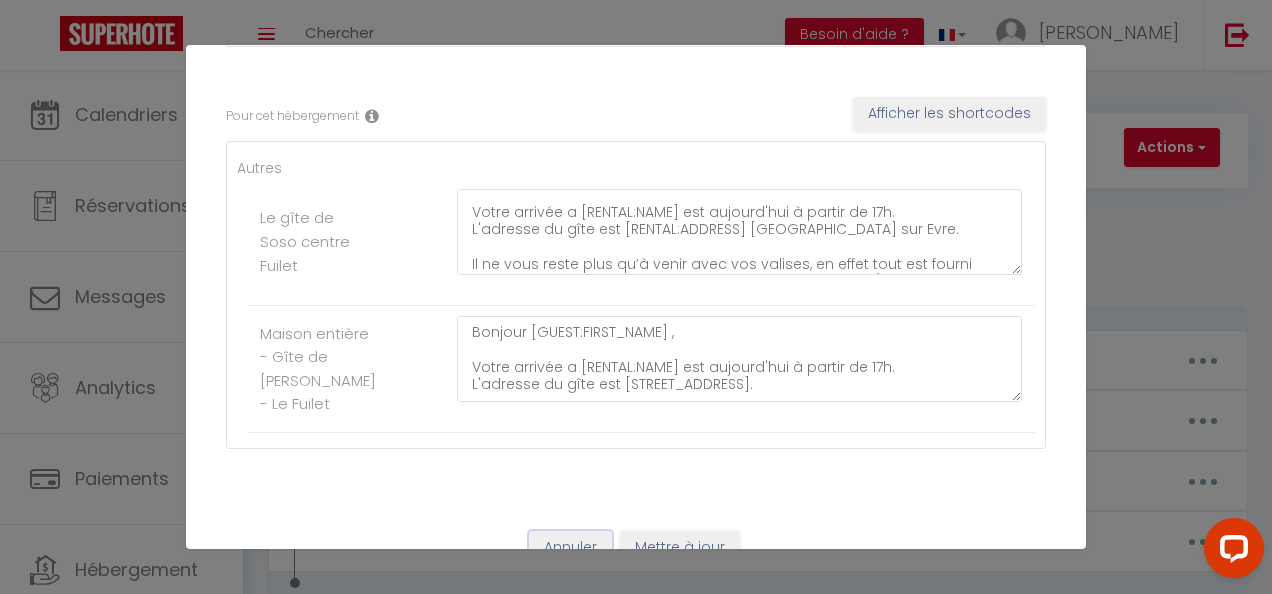 click on "Annuler" at bounding box center [570, 548] 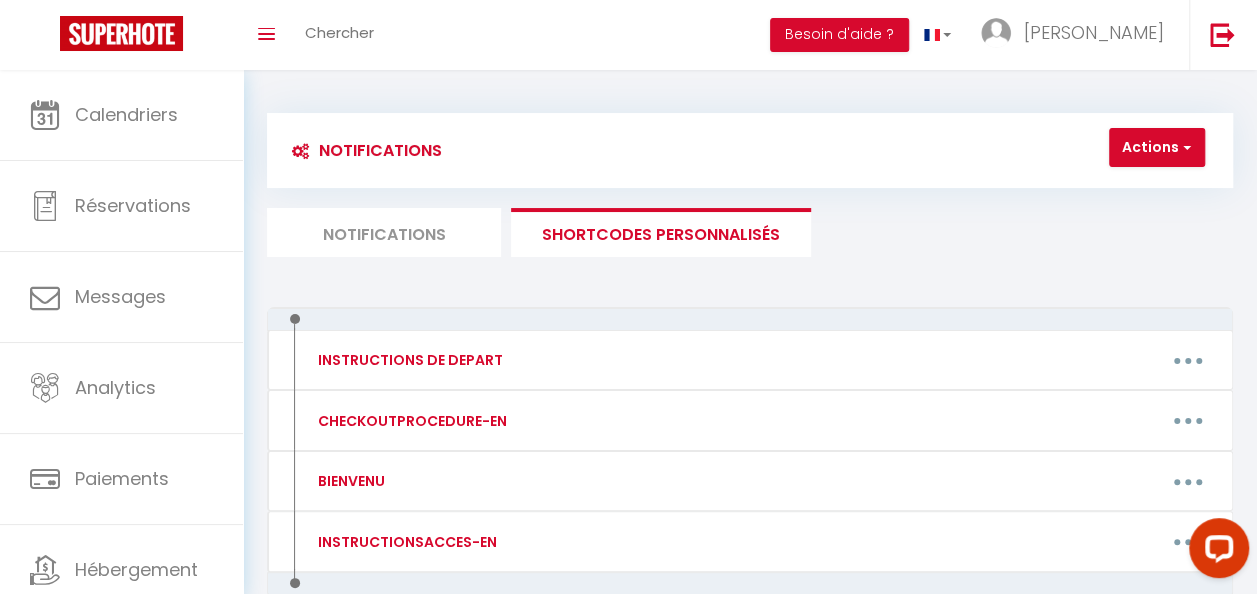 click on "SHORTCODES PERSONNALISÉS" at bounding box center (661, 232) 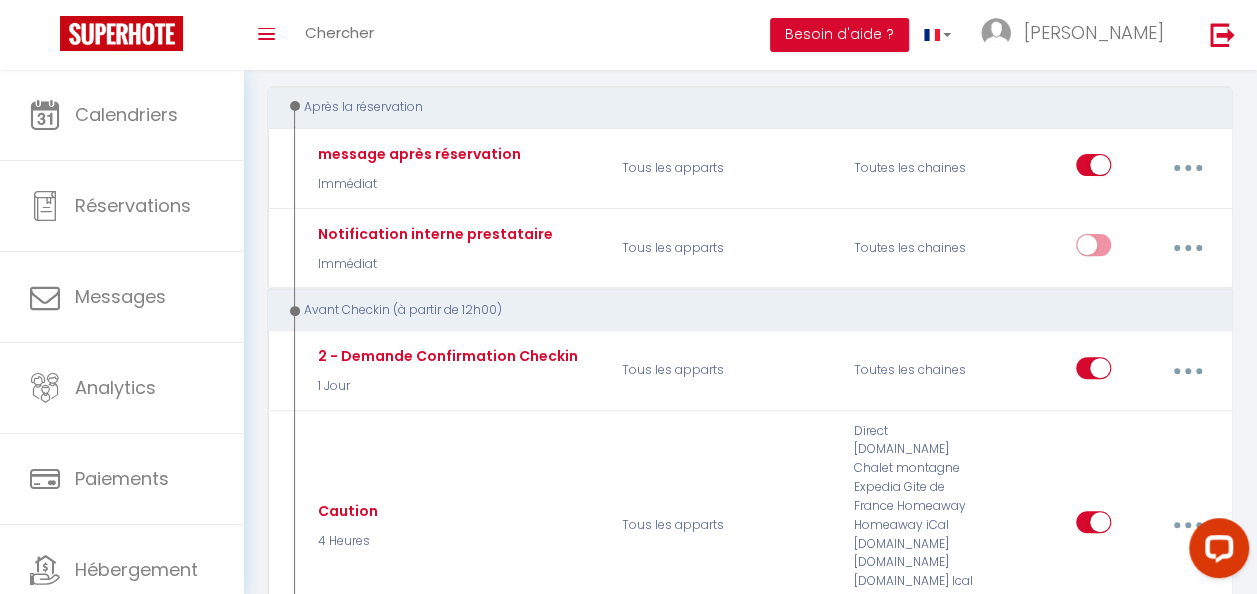 scroll, scrollTop: 0, scrollLeft: 0, axis: both 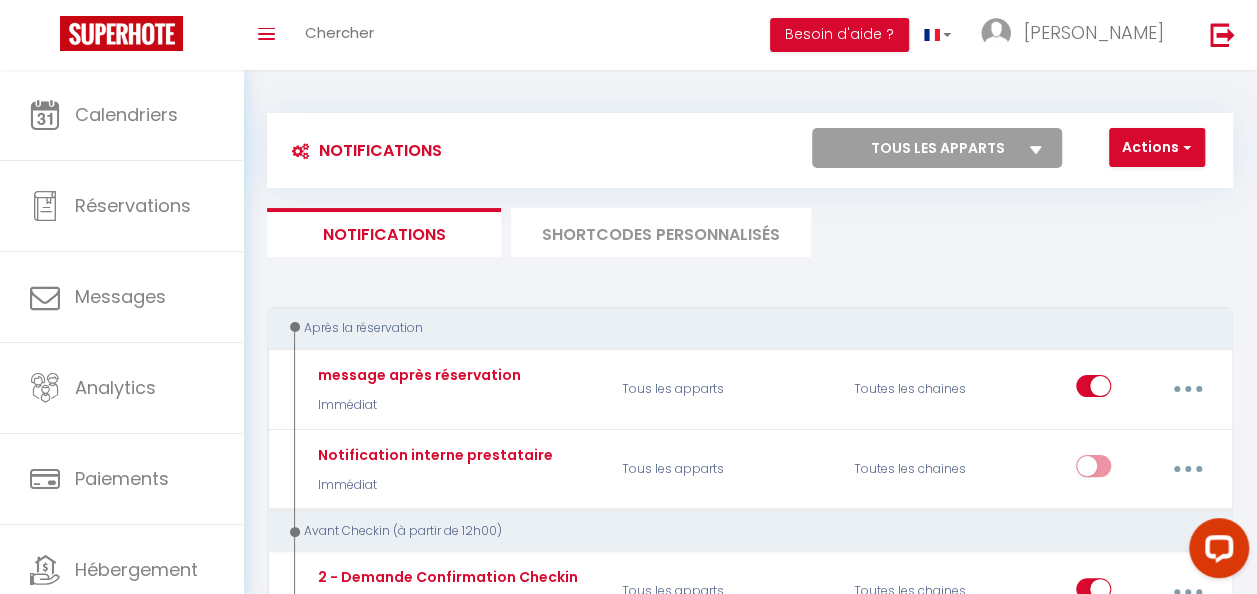 click on "SHORTCODES PERSONNALISÉS" at bounding box center (661, 232) 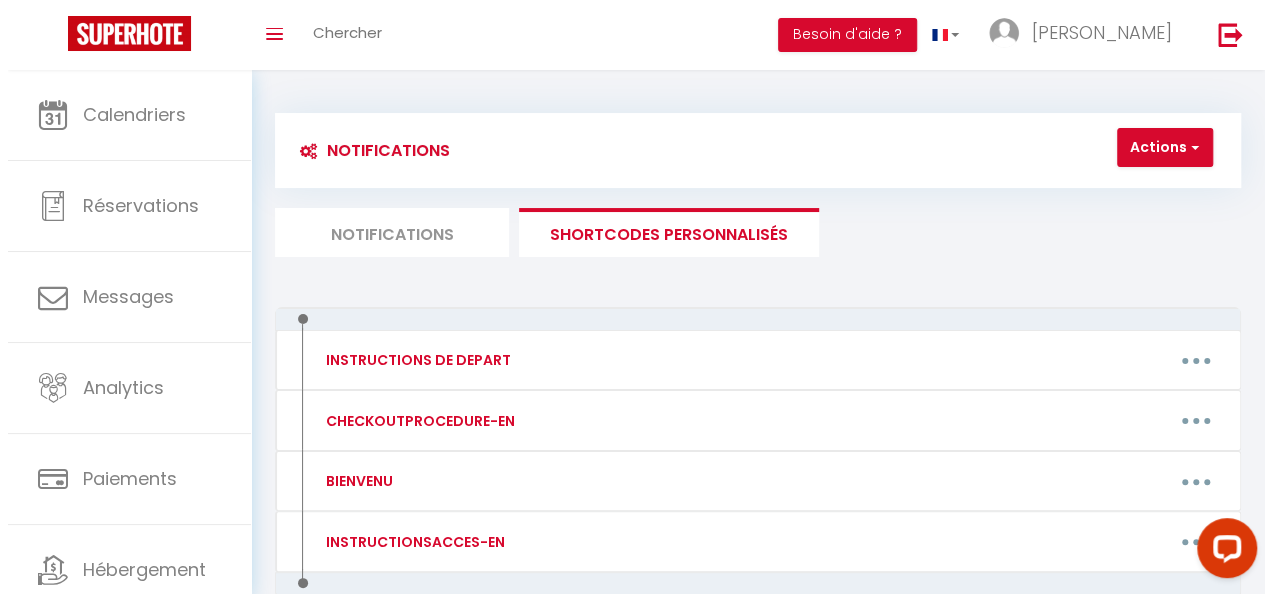 scroll, scrollTop: 105, scrollLeft: 0, axis: vertical 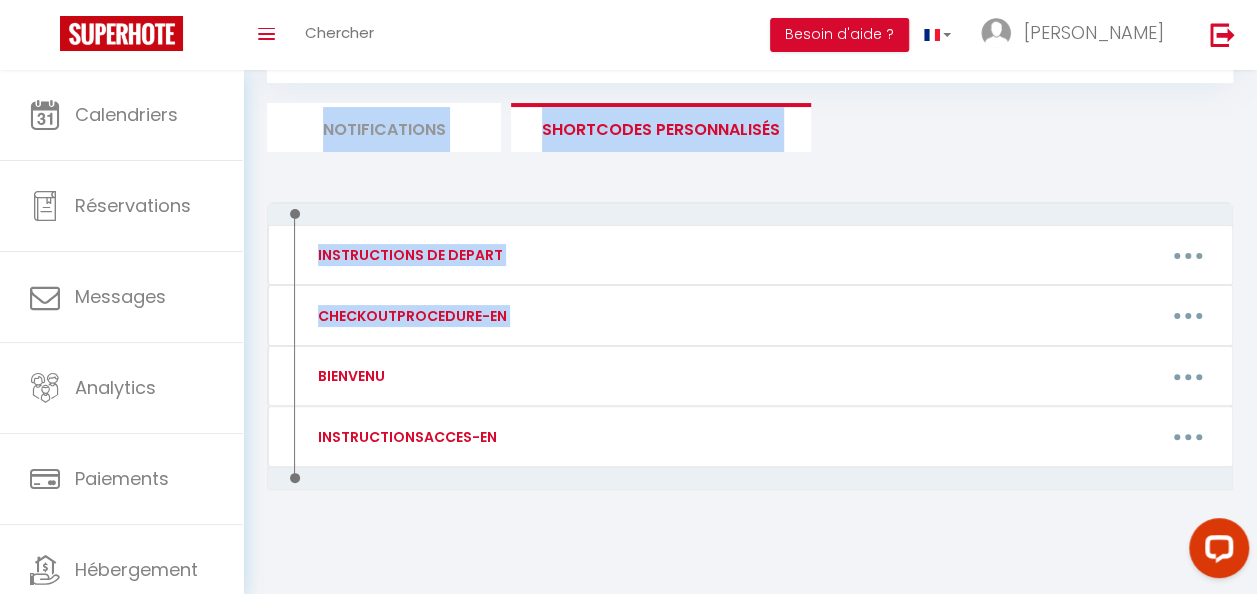 drag, startPoint x: 1251, startPoint y: 320, endPoint x: 1275, endPoint y: 76, distance: 245.17749 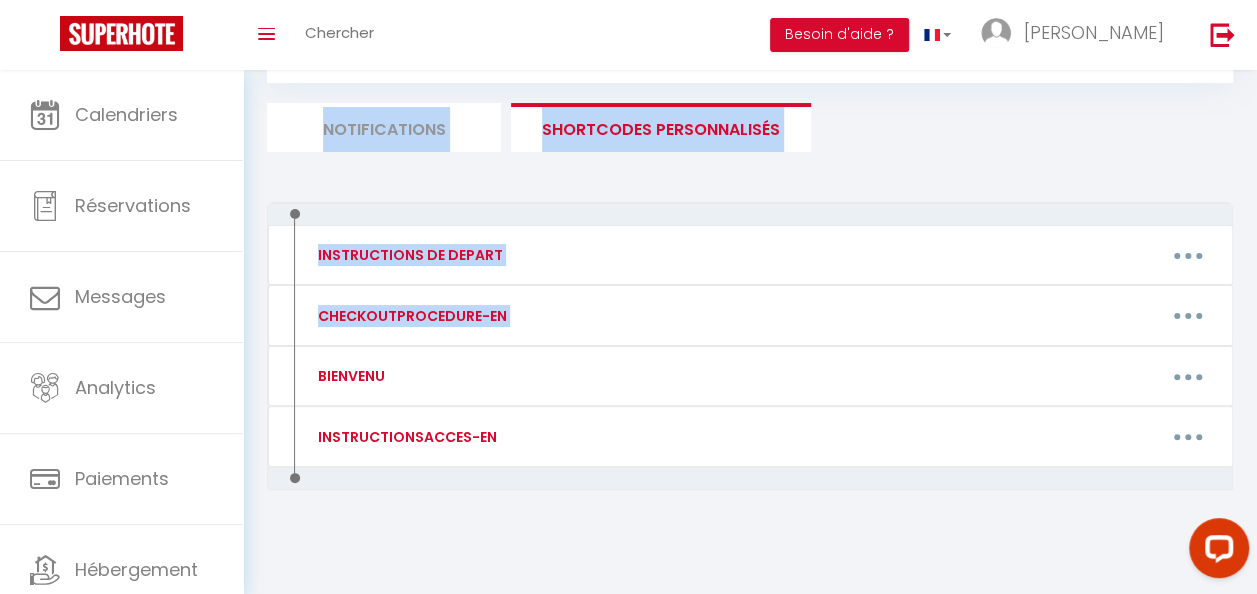 click on "Notifications
Actions
Nouvelle Notification    Exporter    Importer    Tous les apparts    Le gîte de Soso centre Fuilet Maison entière - Gîte de [PERSON_NAME] - Le Fuilet
Actions
Nouveau shortcode personnalisé    Notifications   SHORTCODES PERSONNALISÉS             INSTRUCTIONS DE DEPART     Editer   Supprimer   CHECKOUTPROCEDURE-EN     Editer   Supprimer   [PERSON_NAME]     Editer   Supprimer   INSTRUCTIONSACCES-EN     Editer   Supprimer       Mettre à jour le code court personnalisé   ×   Nom   *     [PERSON_NAME]   Contenu   *     [PERSON_NAME]   Pour cet hébergement     Afficher les shortcodes   Autres   Le gîte de Soso centre Fuilet     Maison entière - Gîte de [PERSON_NAME] - Le Fuilet       Annuler
Mettre à jour     Shortcodes   ×     Appartement   Voyageur   Demande   Réservation     Paiement Automatique       Formulaire Bienvenue   Formulaire Checkin" at bounding box center (750, 281) 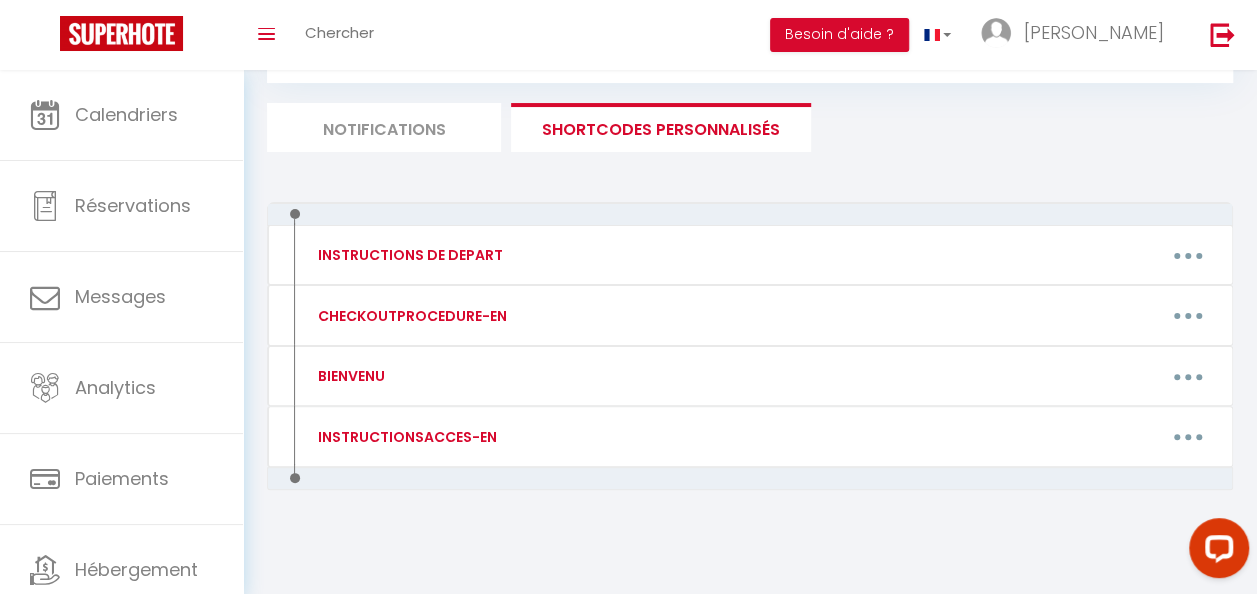 click on "SHORTCODES PERSONNALISÉS" at bounding box center [661, 127] 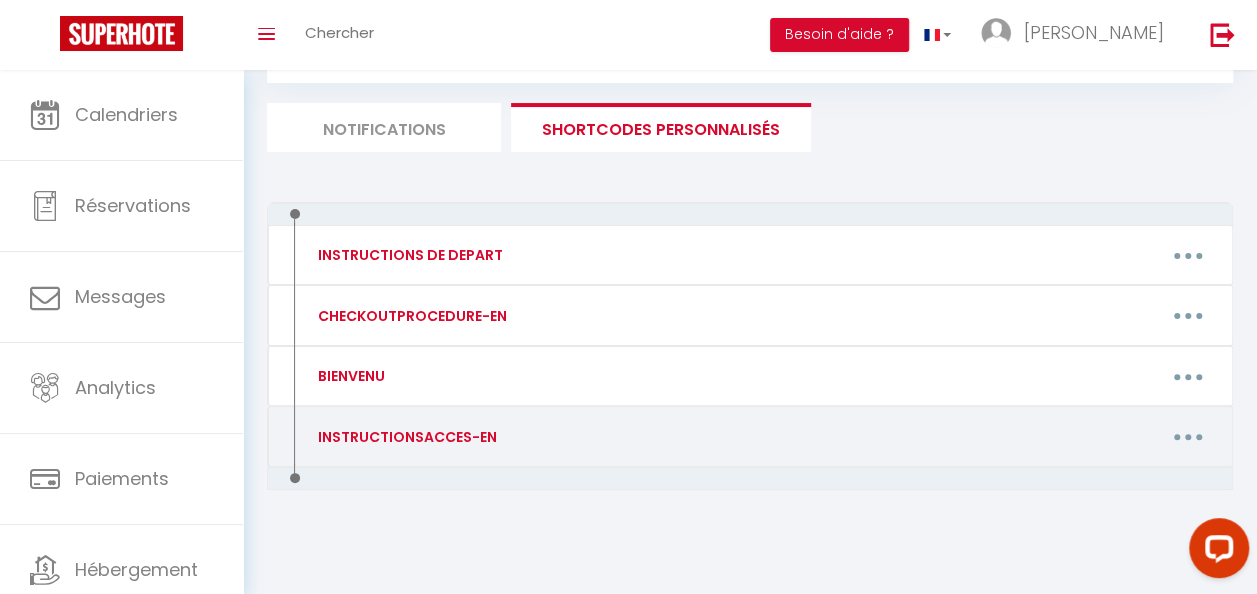 click at bounding box center [1188, 437] 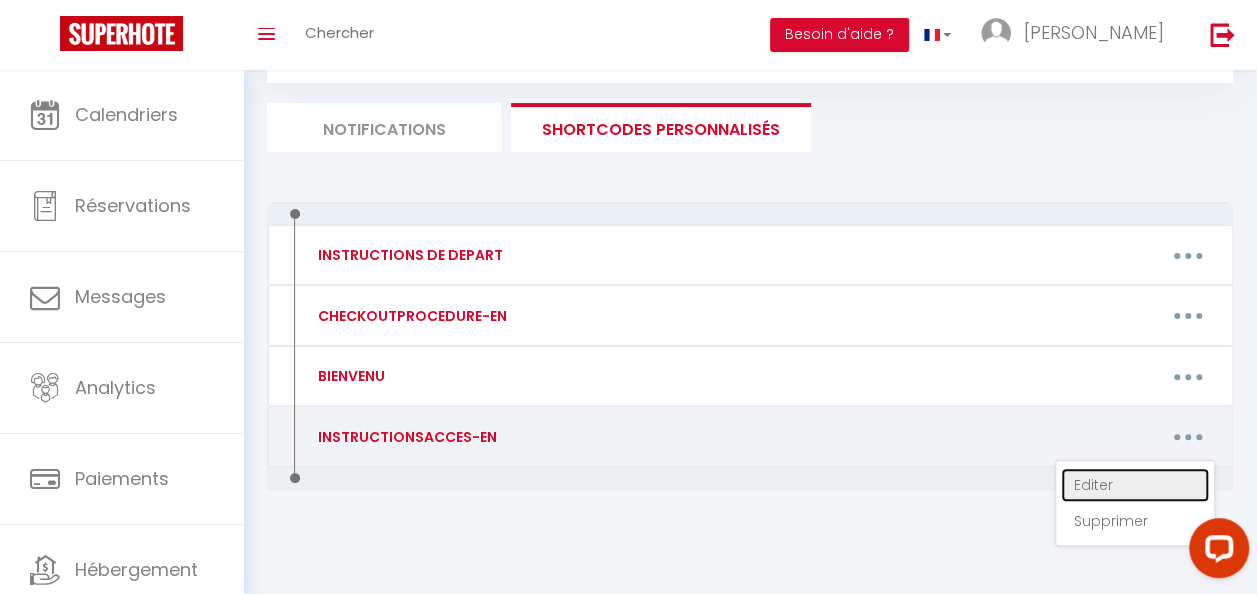 click on "Editer" at bounding box center [1135, 485] 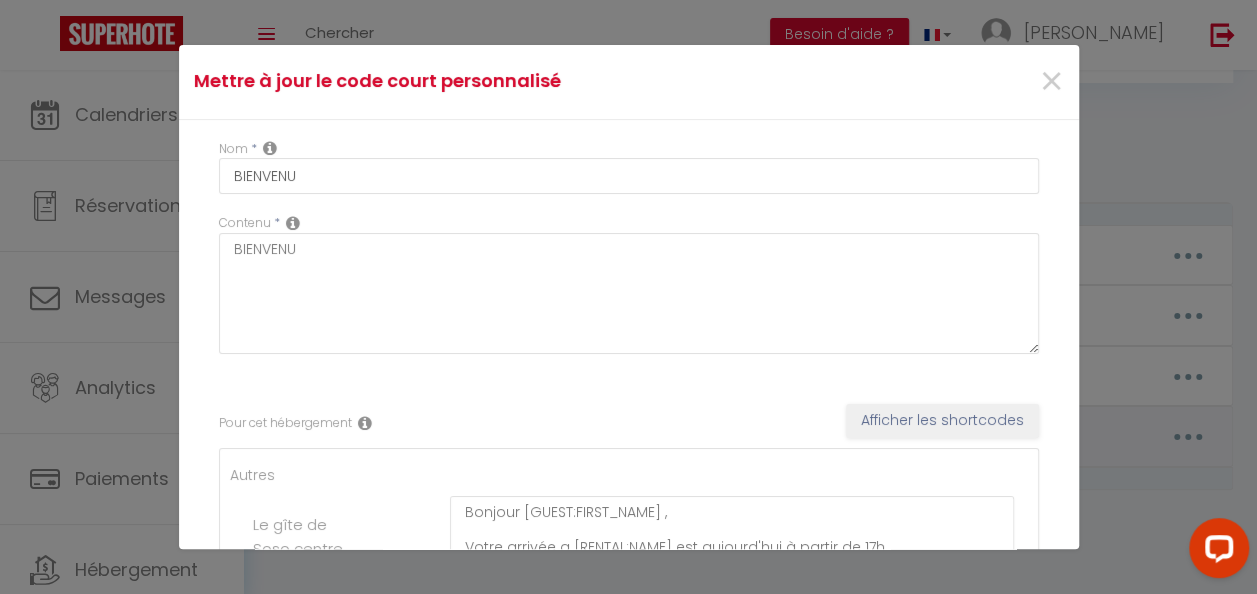 type on "INSTRUCTIONSACCES-EN" 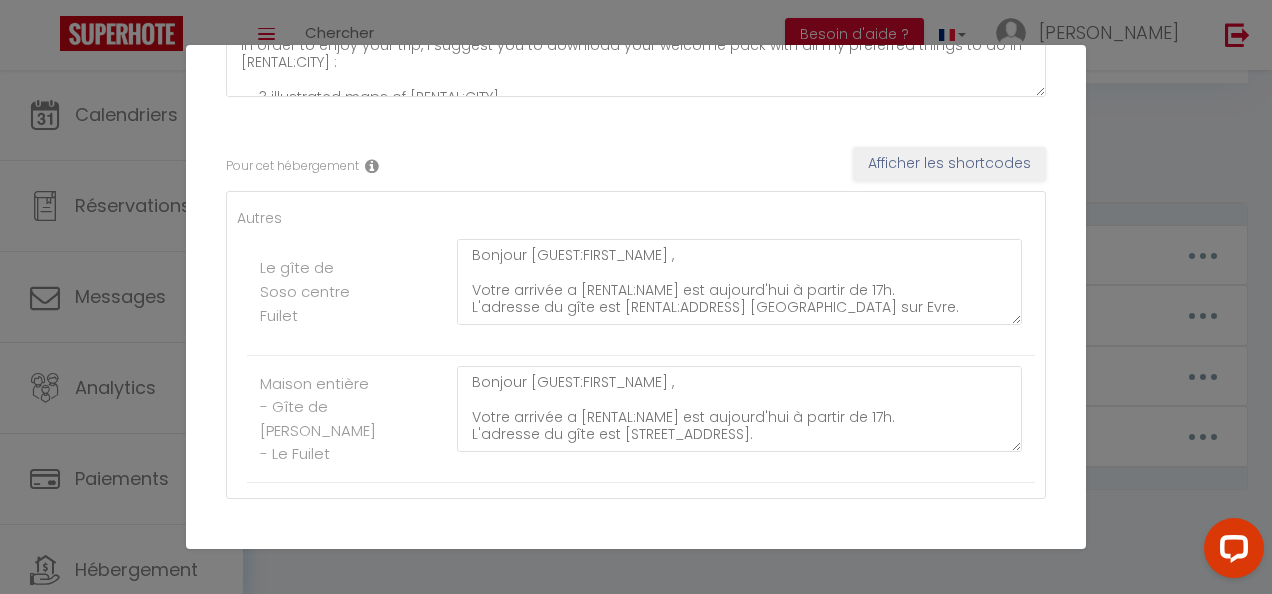 scroll, scrollTop: 259, scrollLeft: 0, axis: vertical 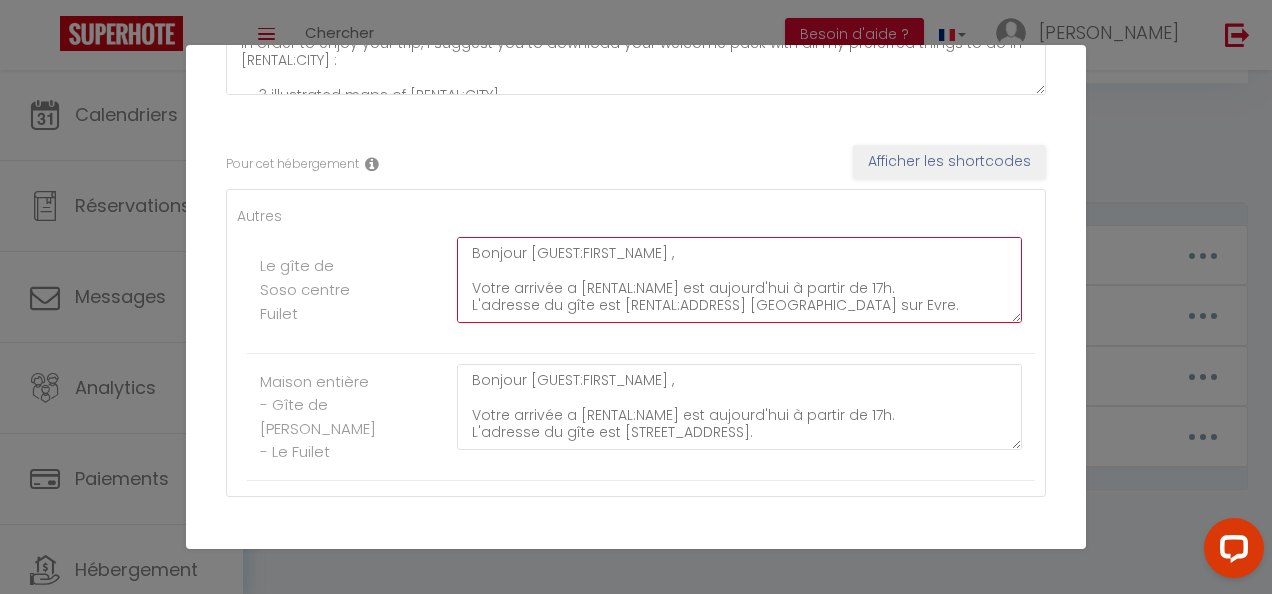 click on "Bonjour [GUEST:FIRST_NAME] ,
Votre arrivée a [RENTAL:NAME] est aujourd'hui à partir de 17h.
L'adresse du gîte est [RENTAL:ADDRESS] [GEOGRAPHIC_DATA] sur Evre.
Il ne vous reste plus qu’à venir avec vos valises, en effet tout est fourni dans l’appartement pour se sentir comme à la maison (serviettes, draps, thé et café…).
Afin de respecter [PERSON_NAME] et le règlement intérieur , il est strictement interdit de fumer ou vapoter dans le logement , y compris à la fenêtre.
-Le code du boîtier a clé est 2009 .
Je vous prie de fermer [PERSON_NAME] derrières vous.
Je vous remercie pour votre compréhension
Je vous souhaitent un excellent séjour.
En cas d'urgence voici mes coordonnées 0601867818.
[PERSON_NAME][RENTAL:ADDRESS]" at bounding box center (739, 280) 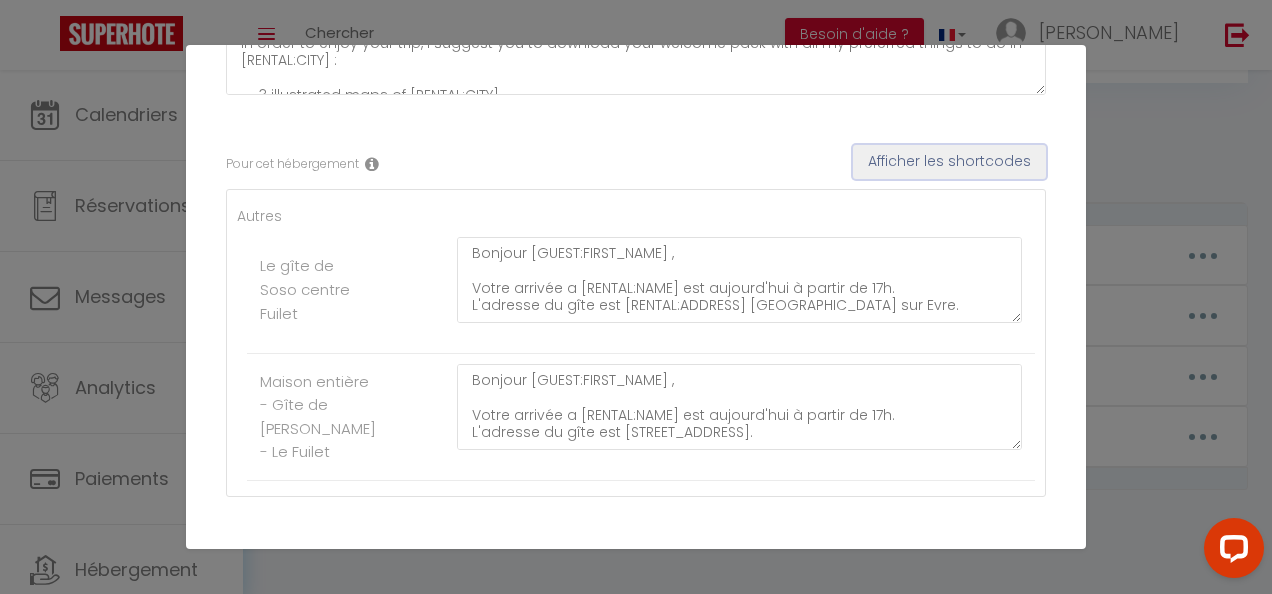 click on "Afficher les shortcodes" at bounding box center (949, 162) 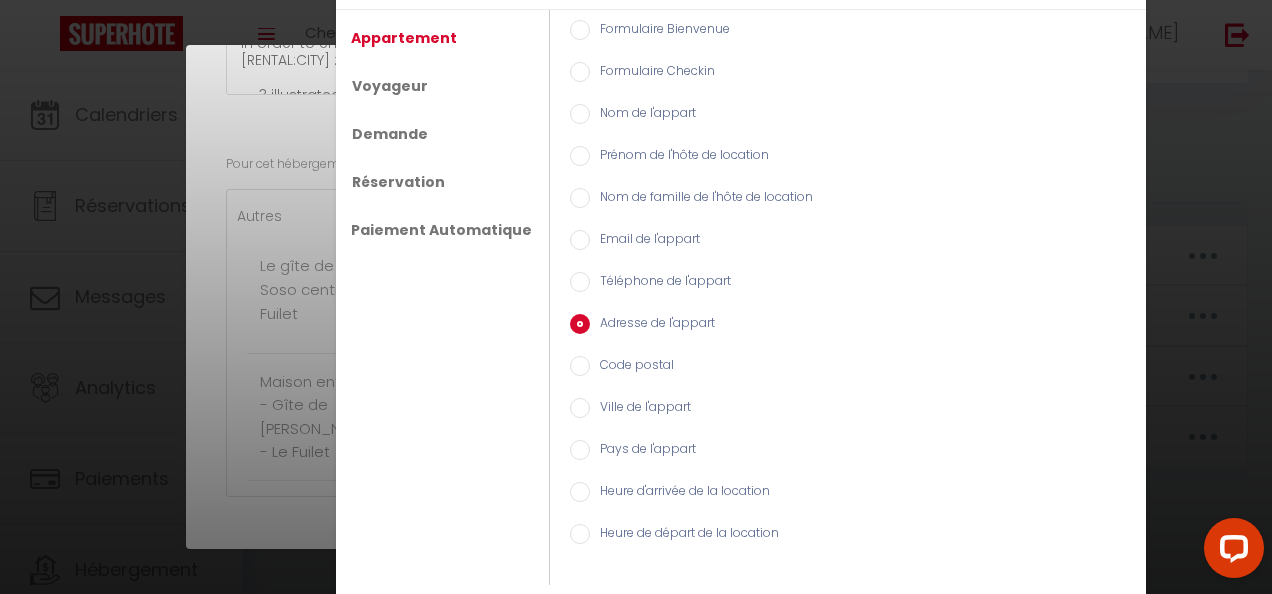 scroll, scrollTop: 44, scrollLeft: 0, axis: vertical 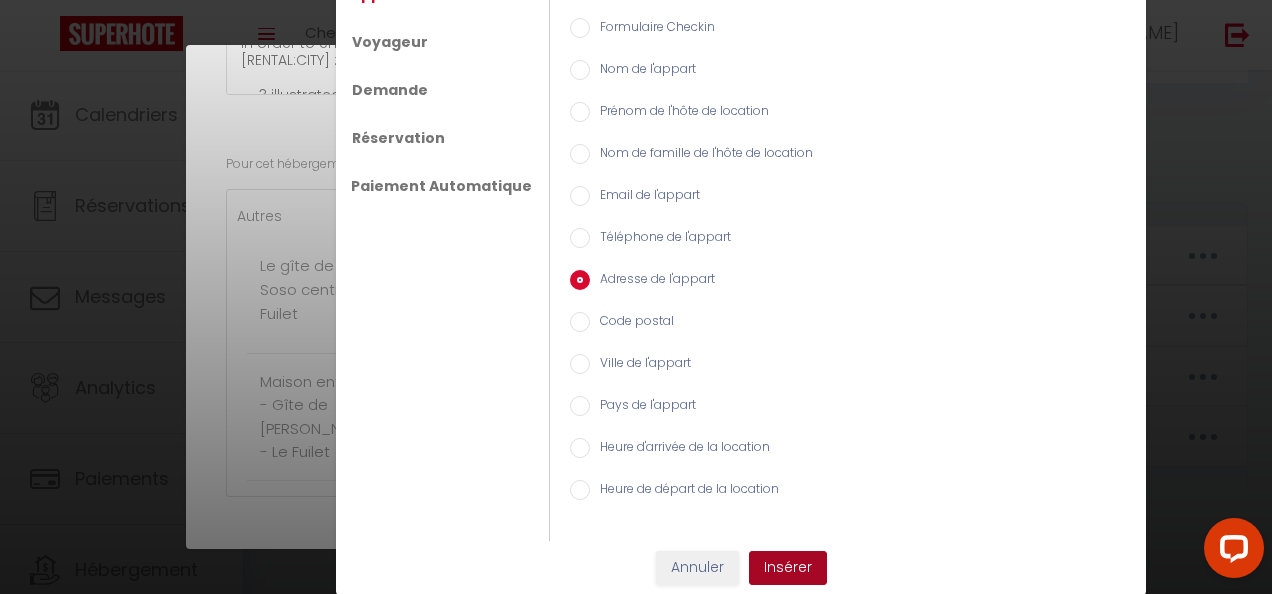 click on "Insérer" at bounding box center [788, 568] 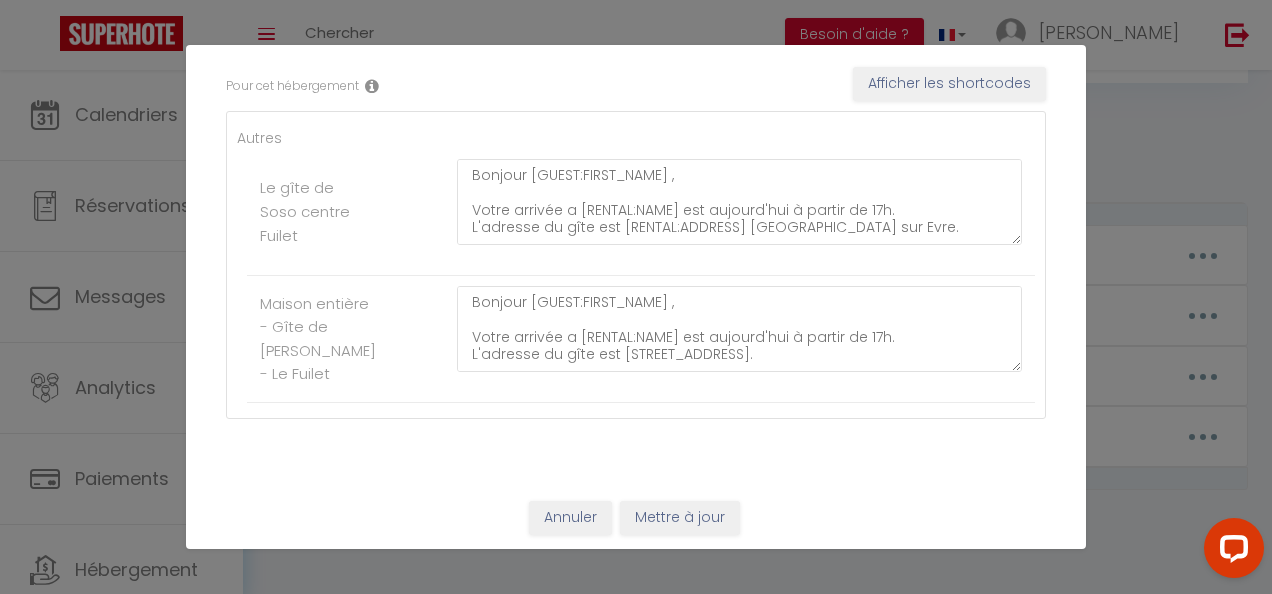 scroll, scrollTop: 25, scrollLeft: 0, axis: vertical 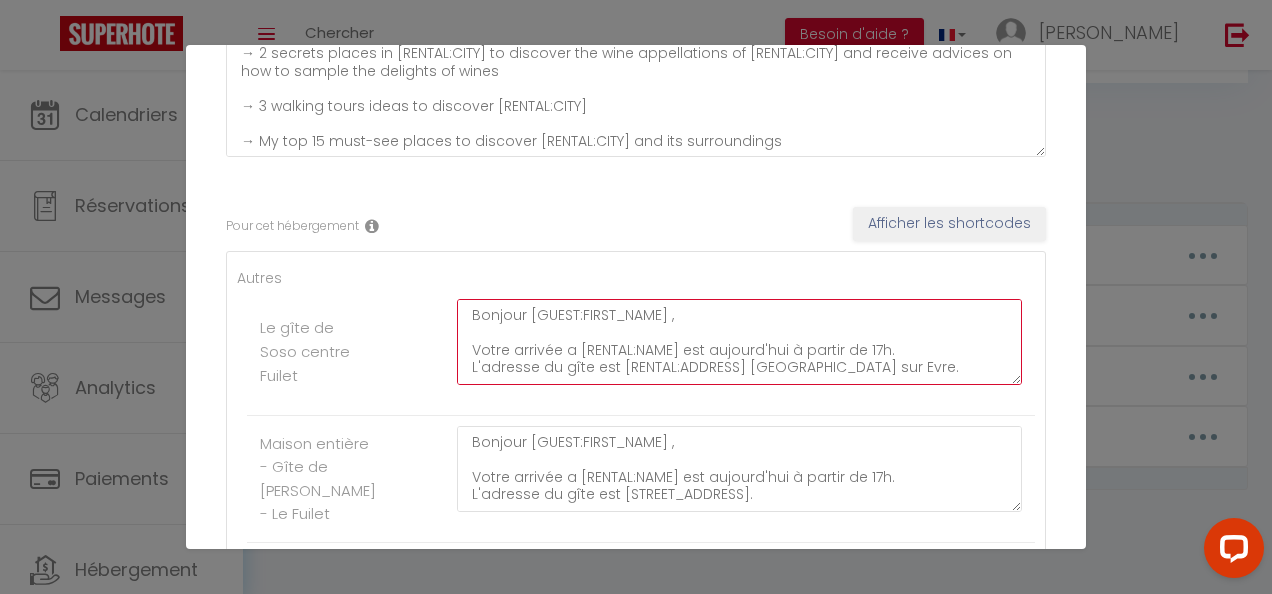 click on "Bonjour [GUEST:FIRST_NAME] ,
Votre arrivée a [RENTAL:NAME] est aujourd'hui à partir de 17h.
L'adresse du gîte est [RENTAL:ADDRESS] [GEOGRAPHIC_DATA] sur Evre.
Il ne vous reste plus qu’à venir avec vos valises, en effet tout est fourni dans l’appartement pour se sentir comme à la maison (serviettes, draps, thé et café…).
Afin de respecter [PERSON_NAME] et le règlement intérieur , il est strictement interdit de fumer ou vapoter dans le logement , y compris à la fenêtre.
-Le code du boîtier a clé est 2009 .
Je vous prie de fermer [PERSON_NAME] derrières vous.
Je vous remercie pour votre compréhension
Je vous souhaitent un excellent séjour.
En cas d'urgence voici mes coordonnées 0601867818.
[PERSON_NAME][RENTAL:ADDRESS]" at bounding box center (739, 342) 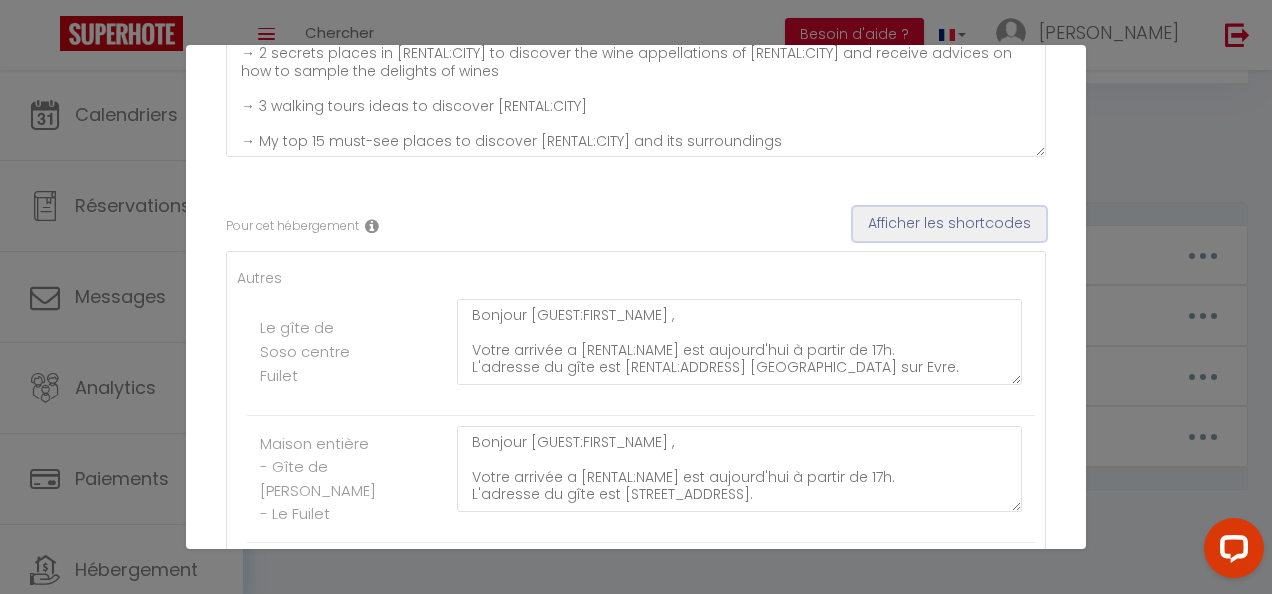 click on "Afficher les shortcodes" at bounding box center (949, 224) 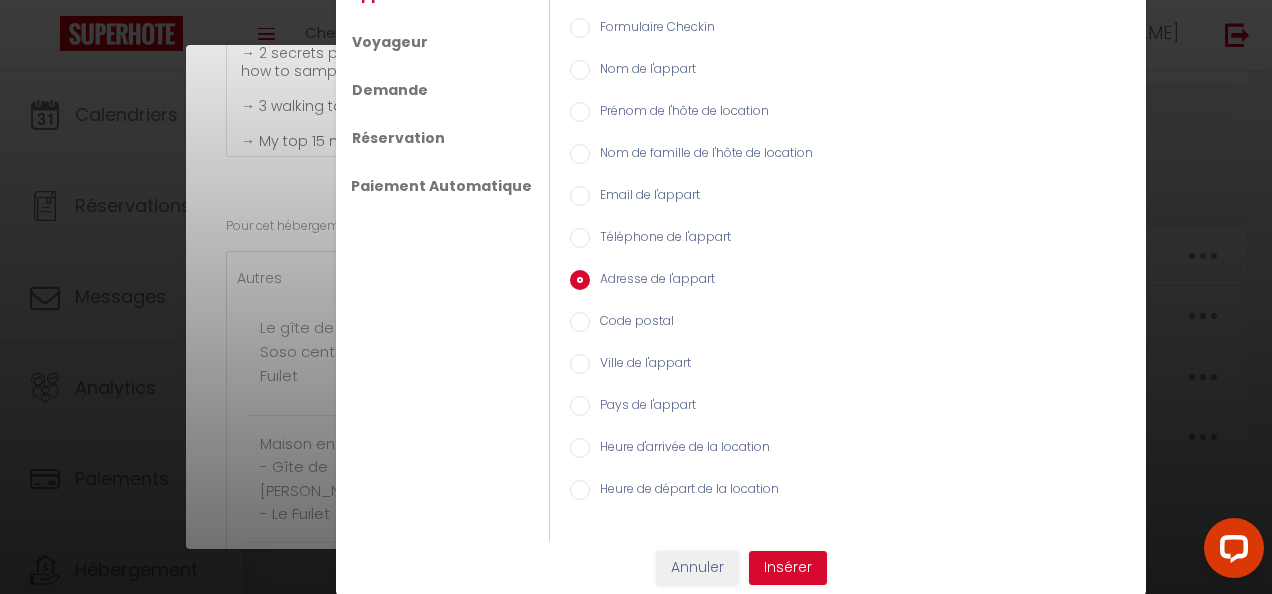 click on "Adresse de l'appart" at bounding box center [580, 280] 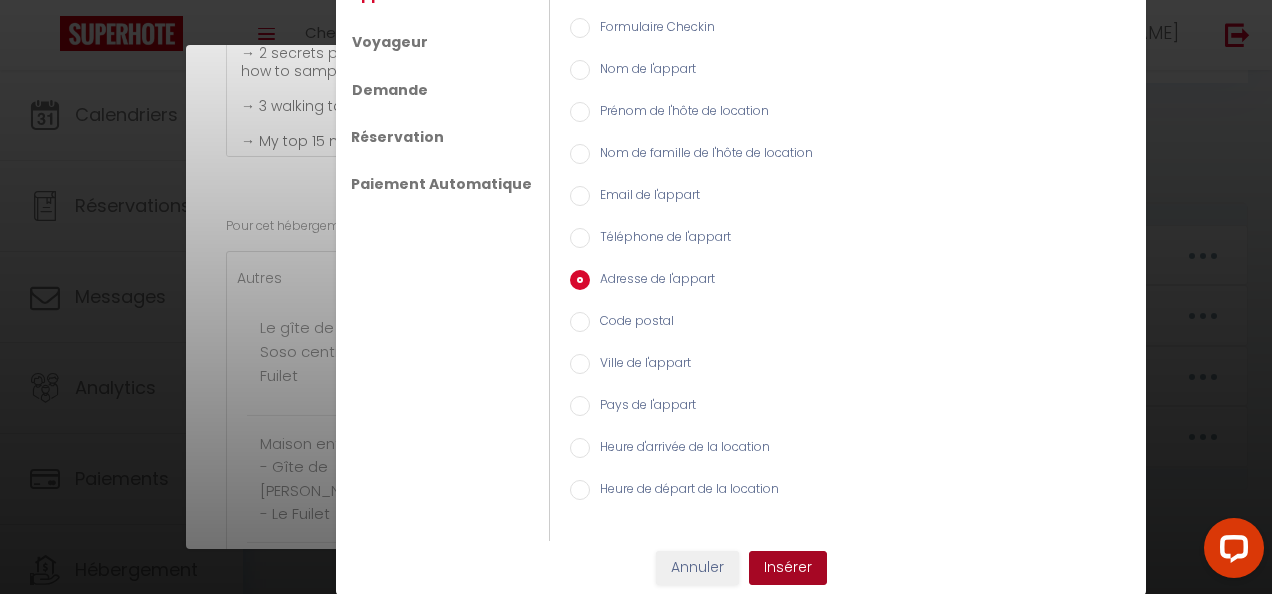 click on "Insérer" at bounding box center (788, 568) 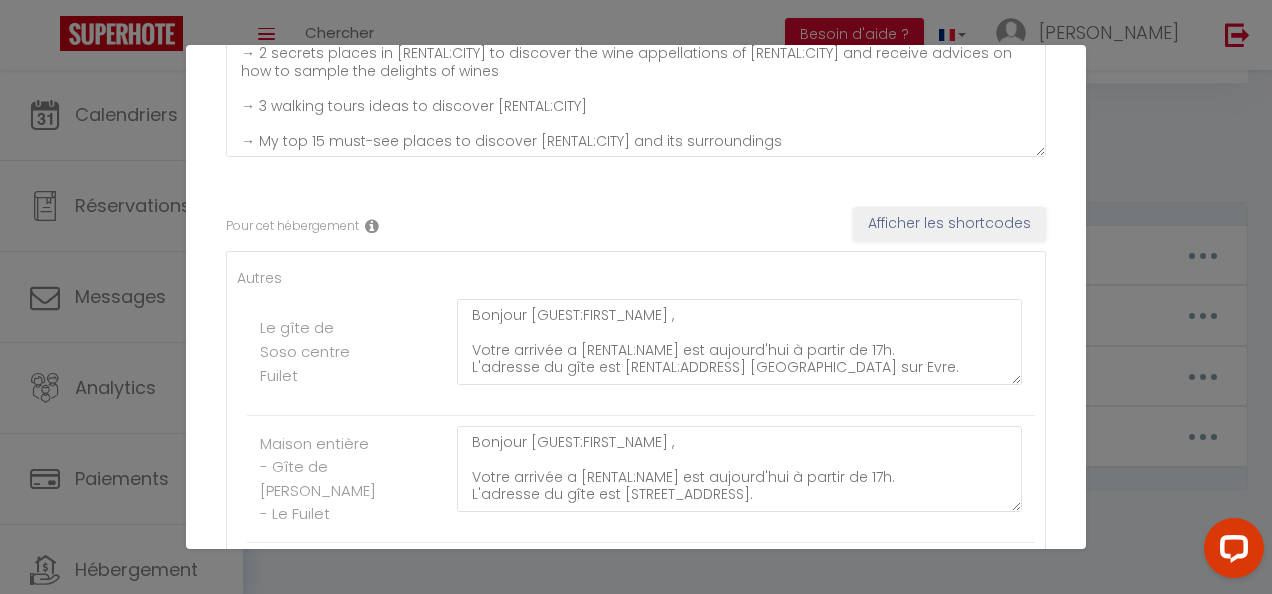 click on "Mettre à jour le code court personnalisé   ×   Nom   *     INSTRUCTIONSACCES-EN   Contenu   *     All you have to do is to come with your suitcases, everything you need is provided in the apartment to make you feel like at home (towels, sheets, blankets, tea and coffee ...).
In order to enjoy your trip, I suggest you to download your welcome pack with all my preferred things to do in [RENTAL:CITY] :
→ 3 illustrated maps of [RENTAL:CITY]
→ My top 3 restaurants in order to discover French food
→ 2 secrets places in [RENTAL:CITY] to discover the wine appellations of [RENTAL:CITY] and receive advices on how to sample the delights of wines
→ 3 walking tours ideas to discover [RENTAL:CITY]
→ My top 15 must-see places to discover [RENTAL:CITY] and its surroundings   Pour cet hébergement     Afficher les shortcodes   Autres   Le gîte de Soso centre Fuilet     Maison entière - Gîte de [PERSON_NAME] - Le Fuilet       Annuler
Mettre à jour" at bounding box center (636, 297) 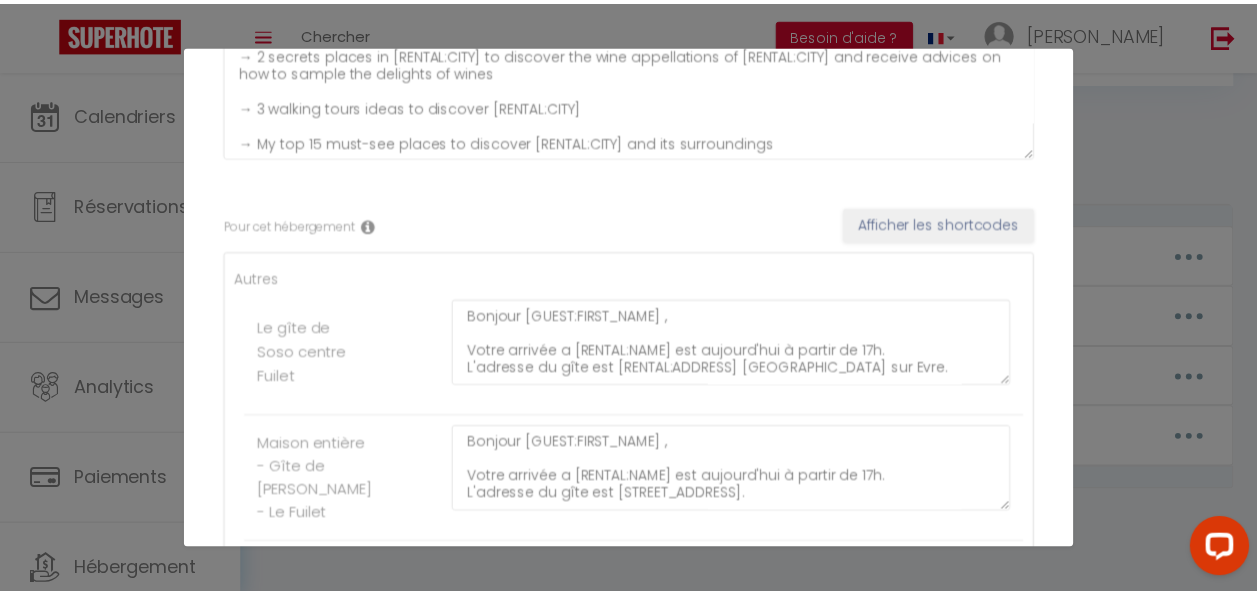 scroll, scrollTop: 337, scrollLeft: 0, axis: vertical 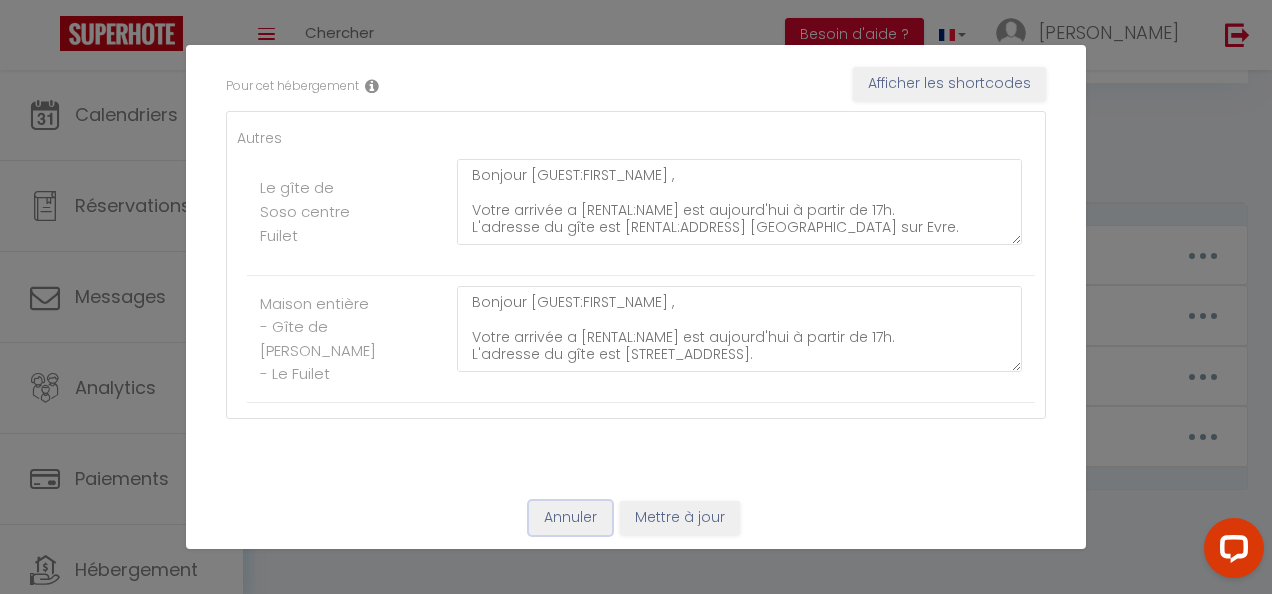 click on "Annuler" at bounding box center (570, 518) 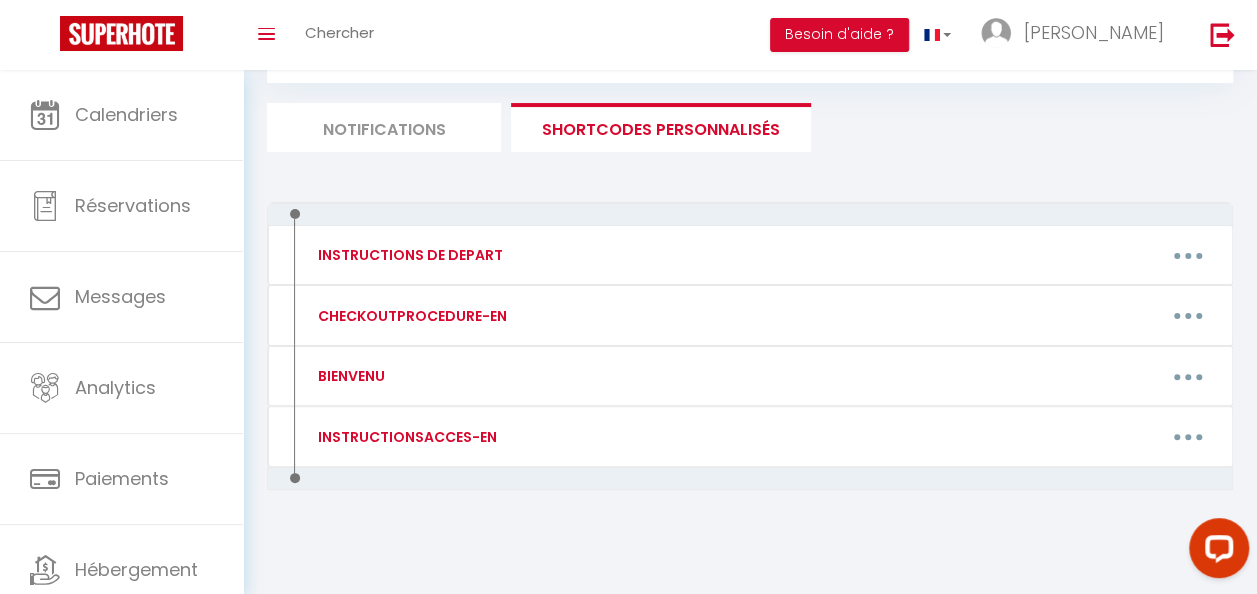 scroll, scrollTop: 106, scrollLeft: 0, axis: vertical 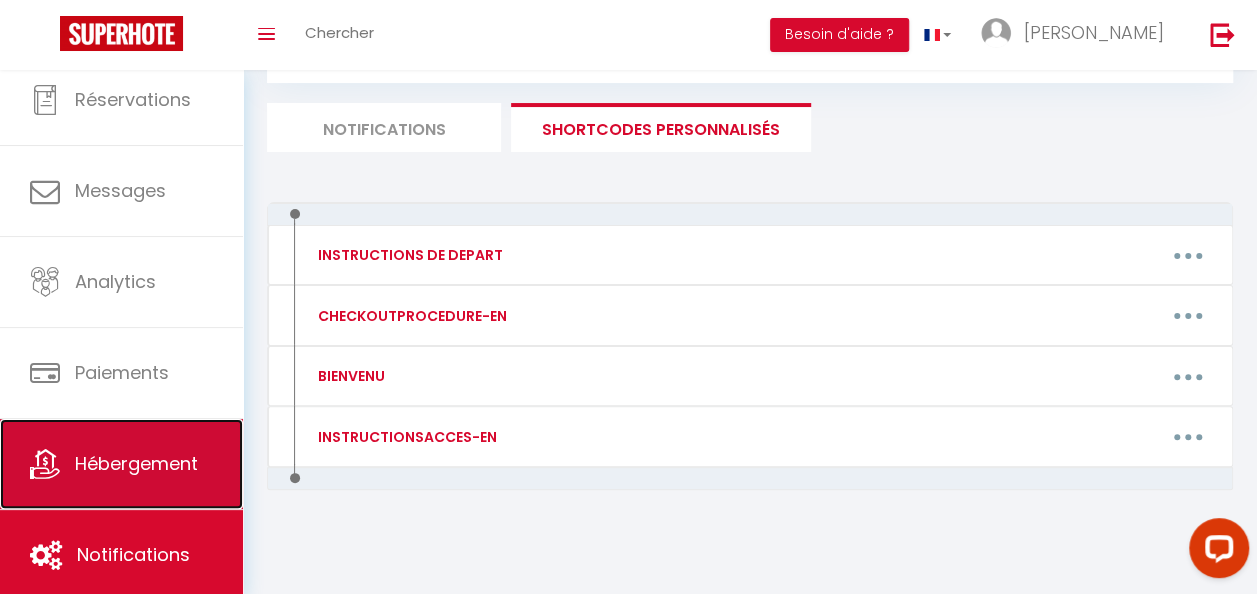 click on "Hébergement" at bounding box center (136, 463) 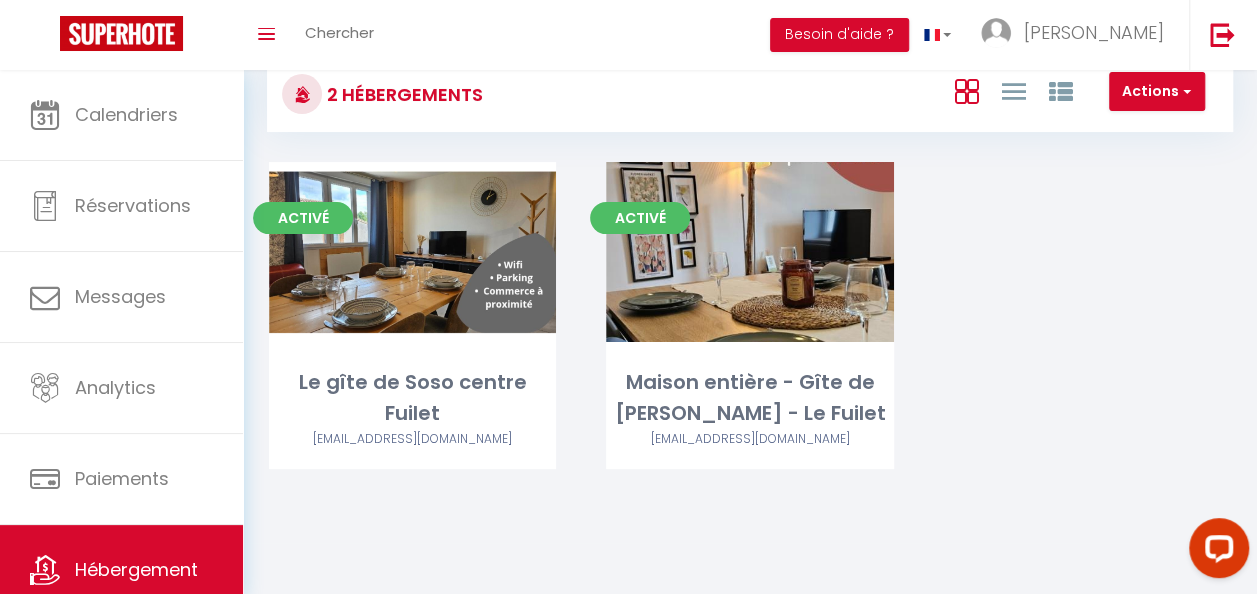 scroll, scrollTop: 70, scrollLeft: 0, axis: vertical 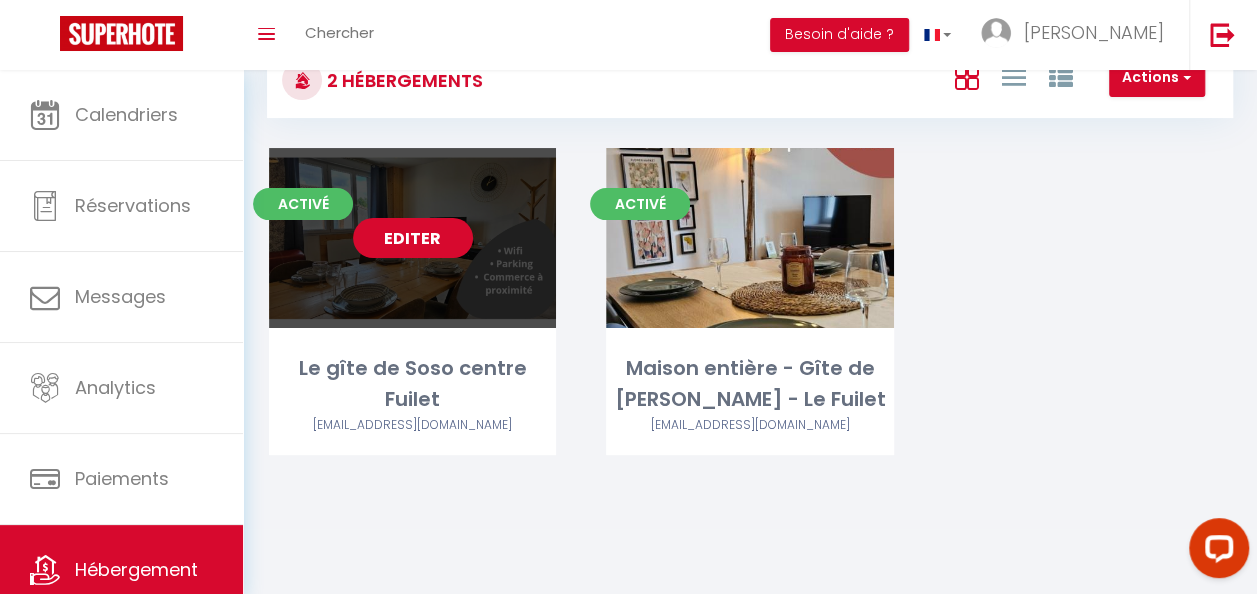 click on "Editer" at bounding box center (413, 238) 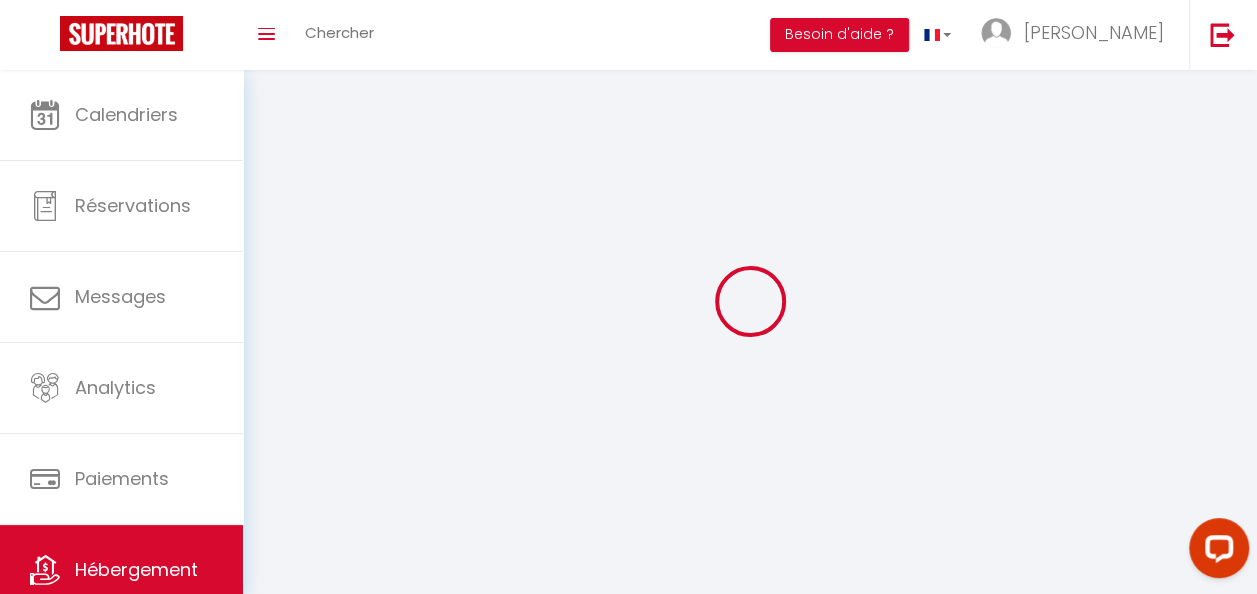 select 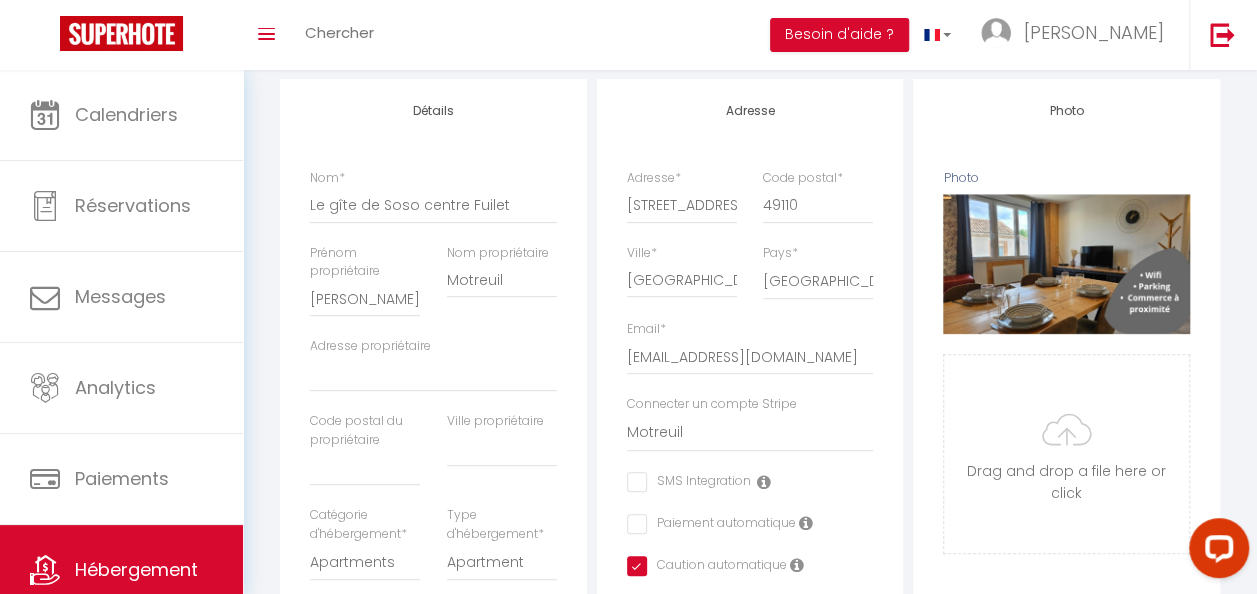 scroll, scrollTop: 242, scrollLeft: 0, axis: vertical 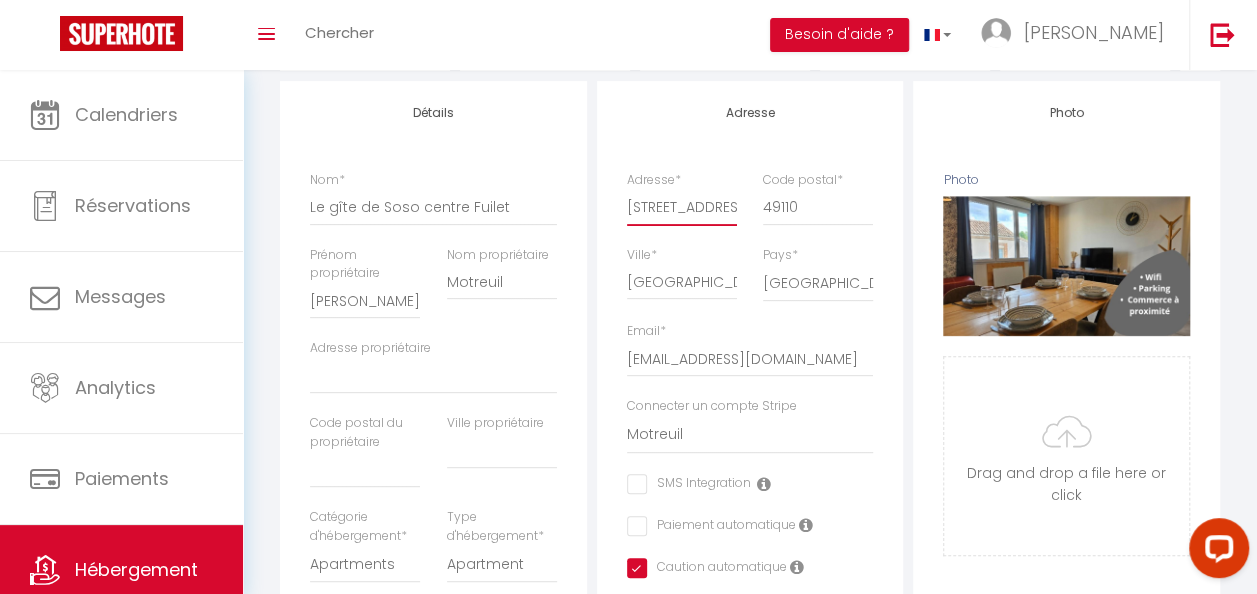 click on "[STREET_ADDRESS]" at bounding box center (682, 207) 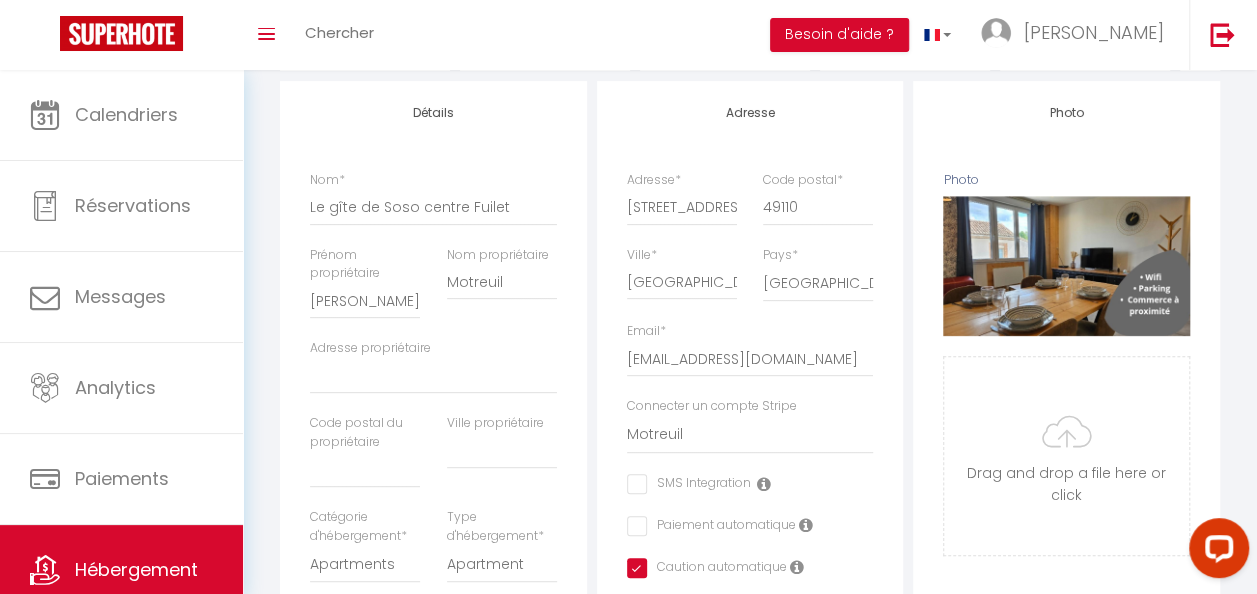 click on "Adresse
*   [STREET_ADDRESS]" at bounding box center (682, 208) 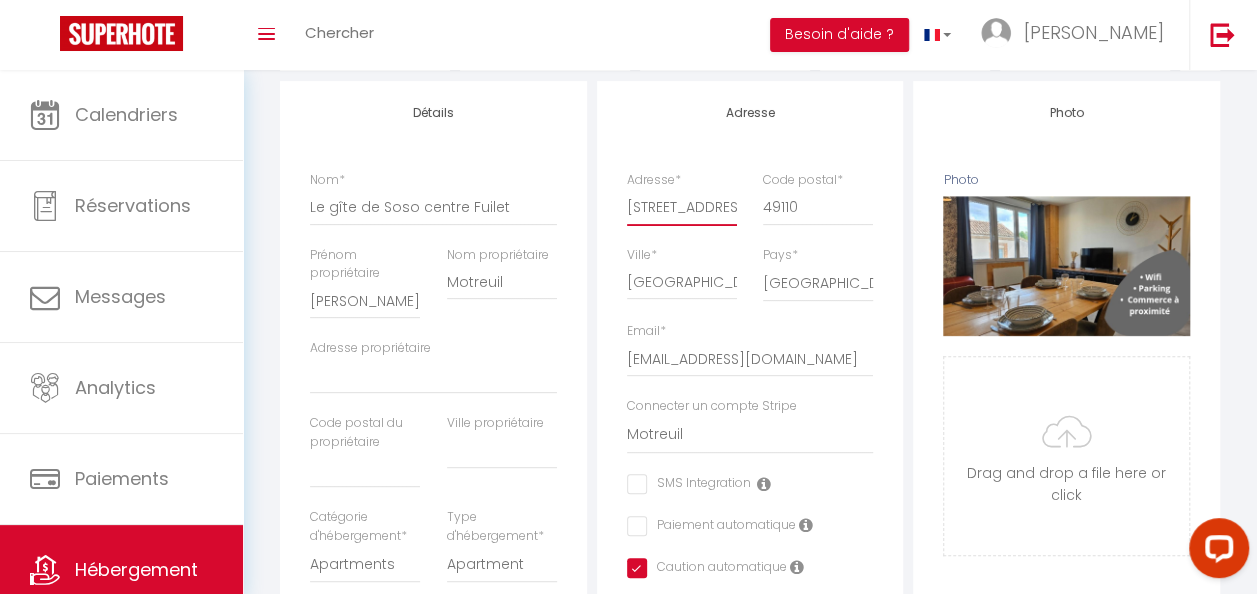drag, startPoint x: 730, startPoint y: 222, endPoint x: 612, endPoint y: 231, distance: 118.34272 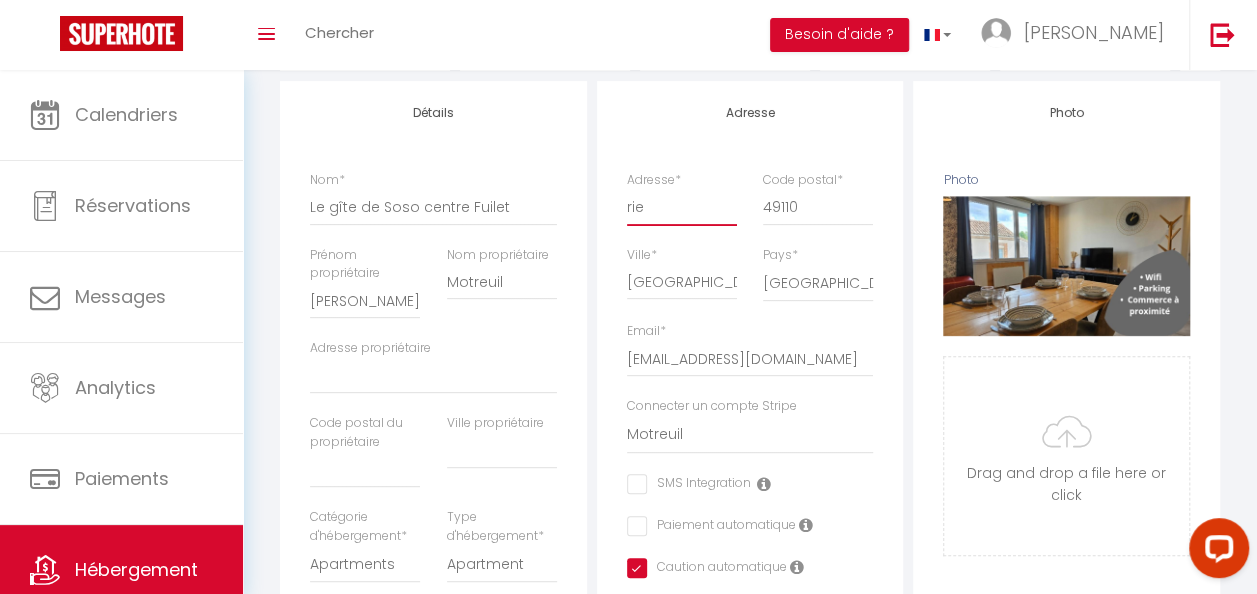 checkbox on "false" 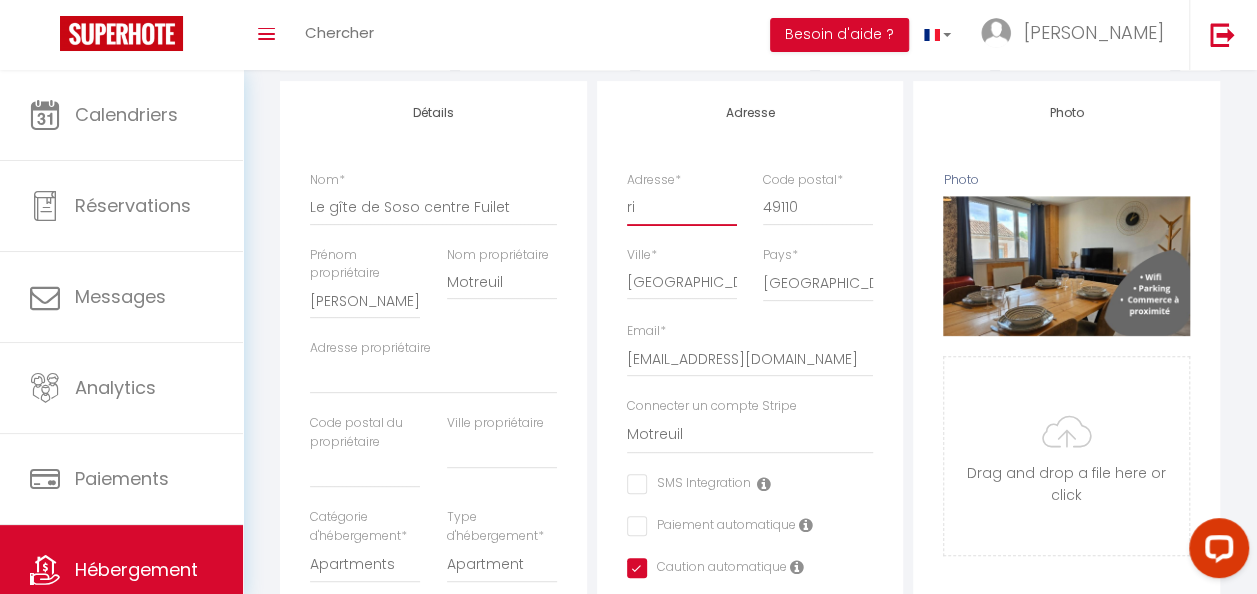 checkbox on "false" 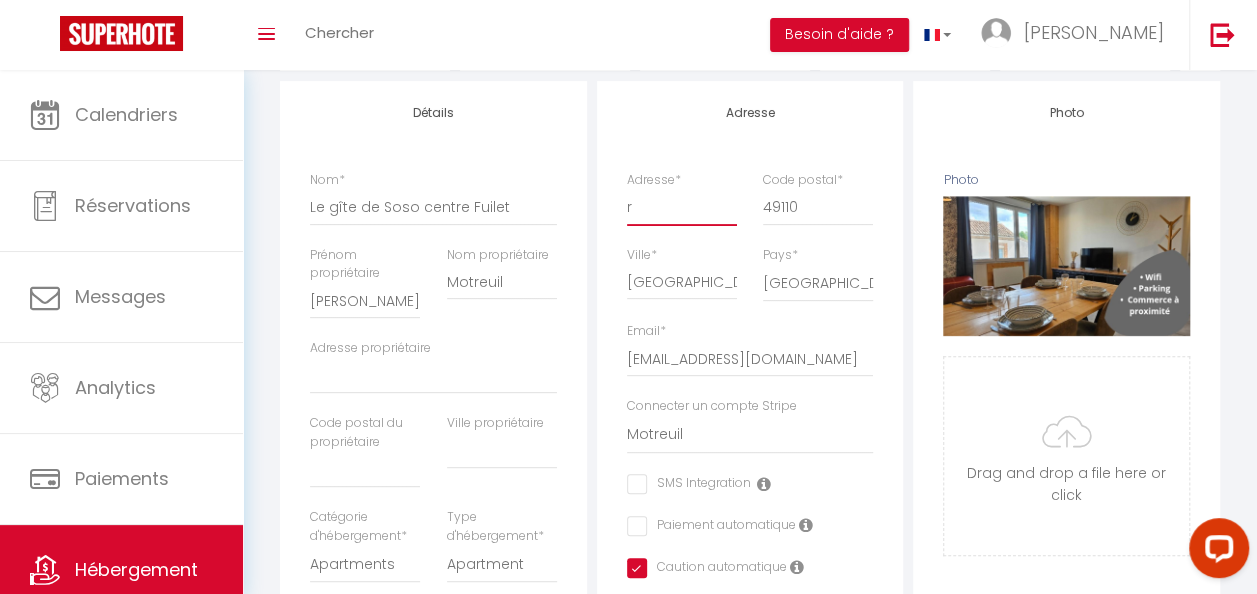 checkbox on "false" 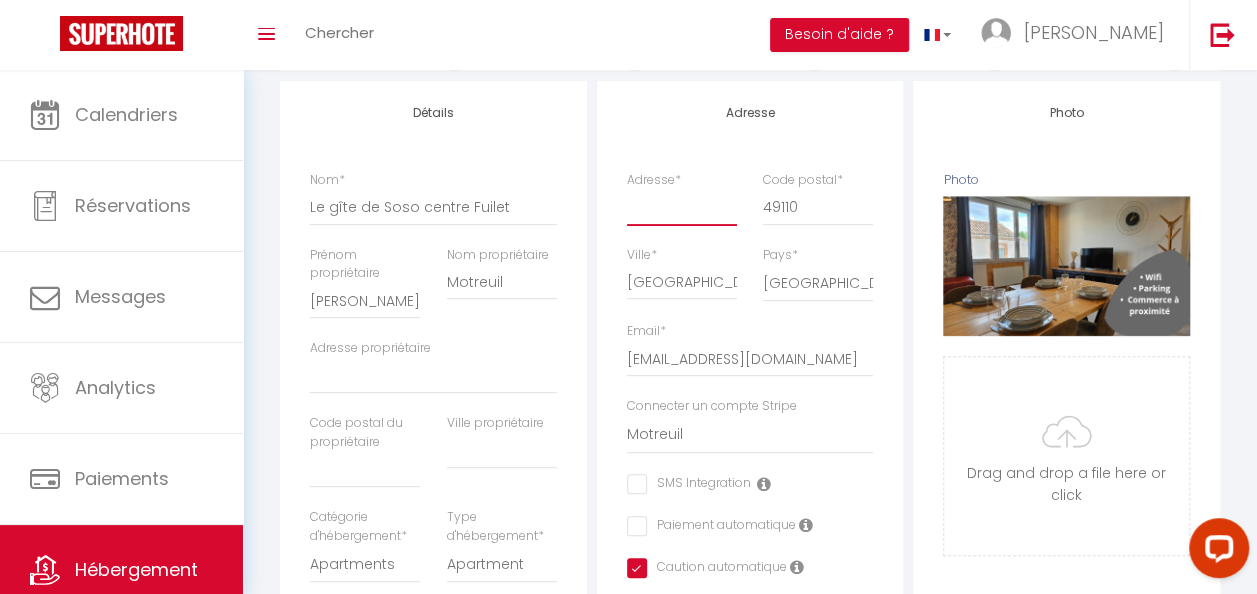 checkbox on "false" 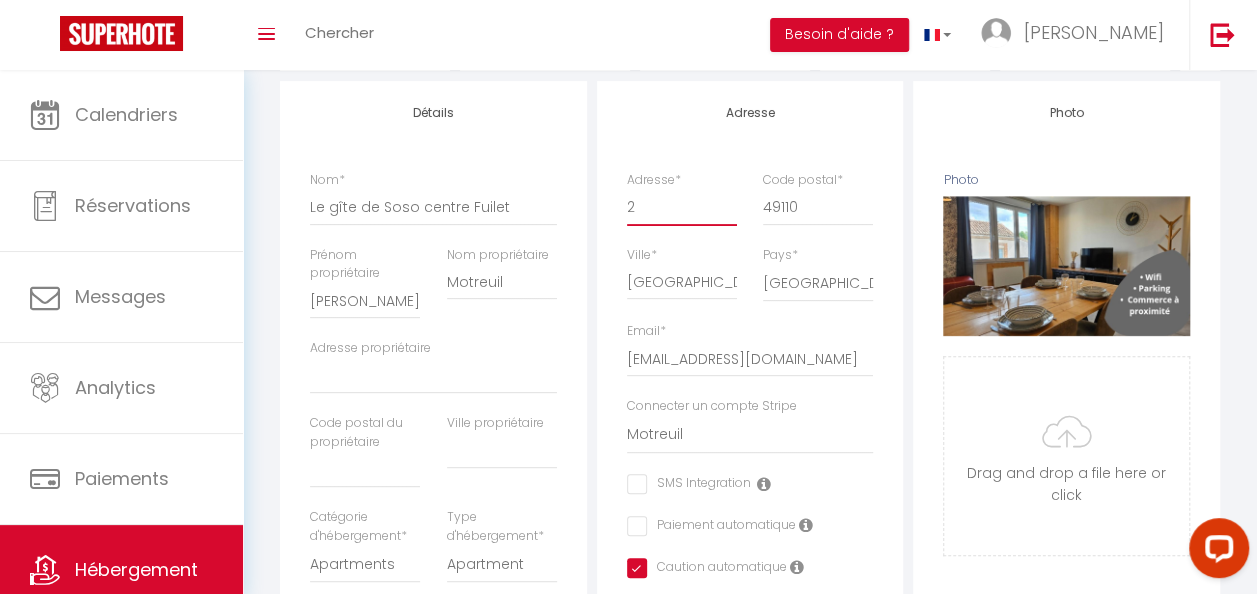 checkbox on "false" 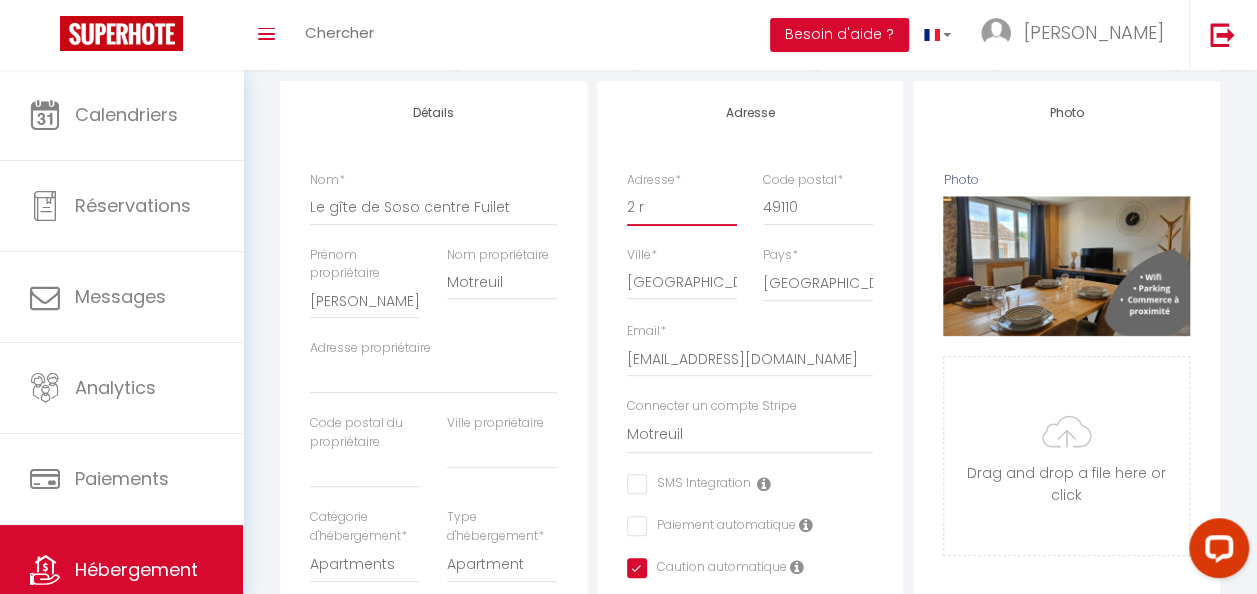 checkbox on "false" 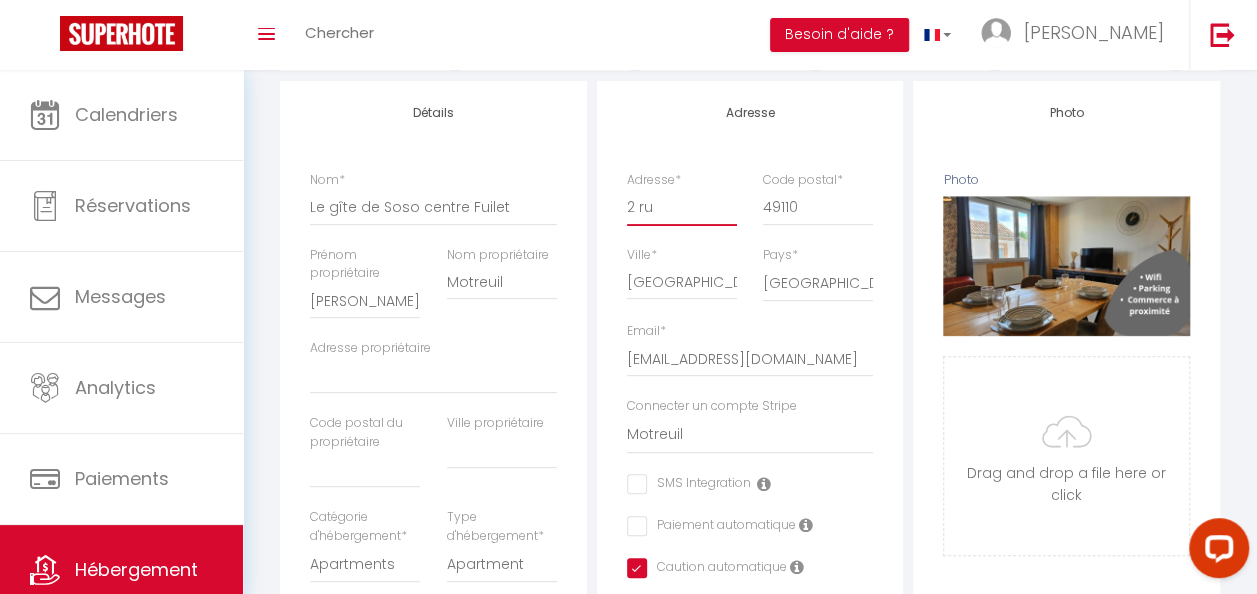 checkbox on "false" 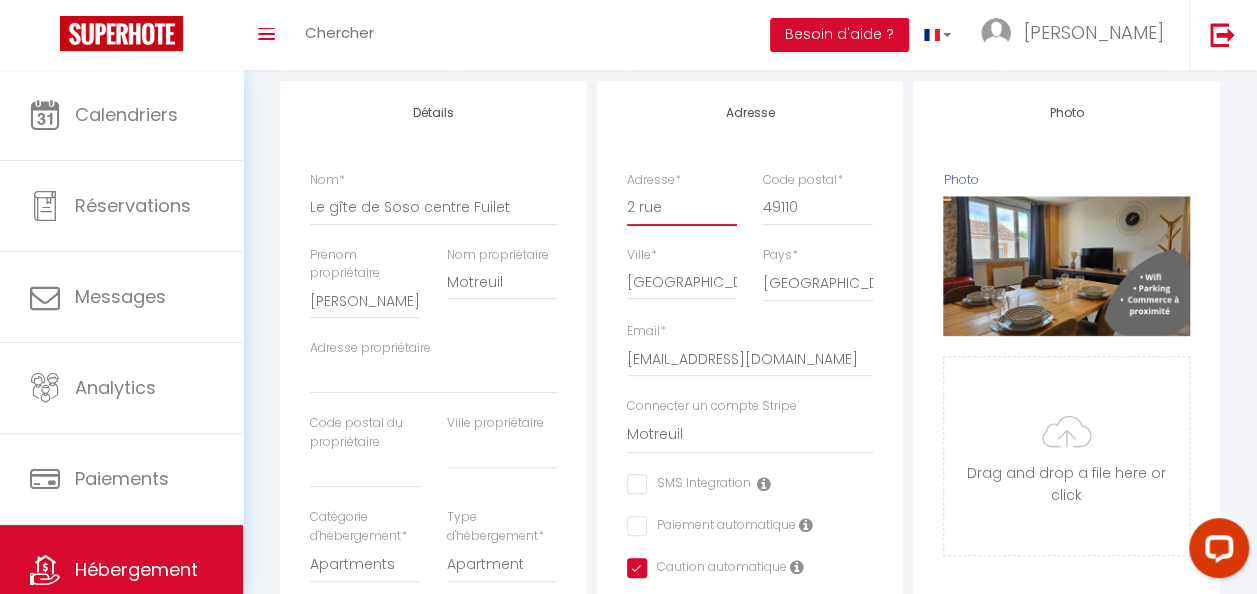 checkbox on "false" 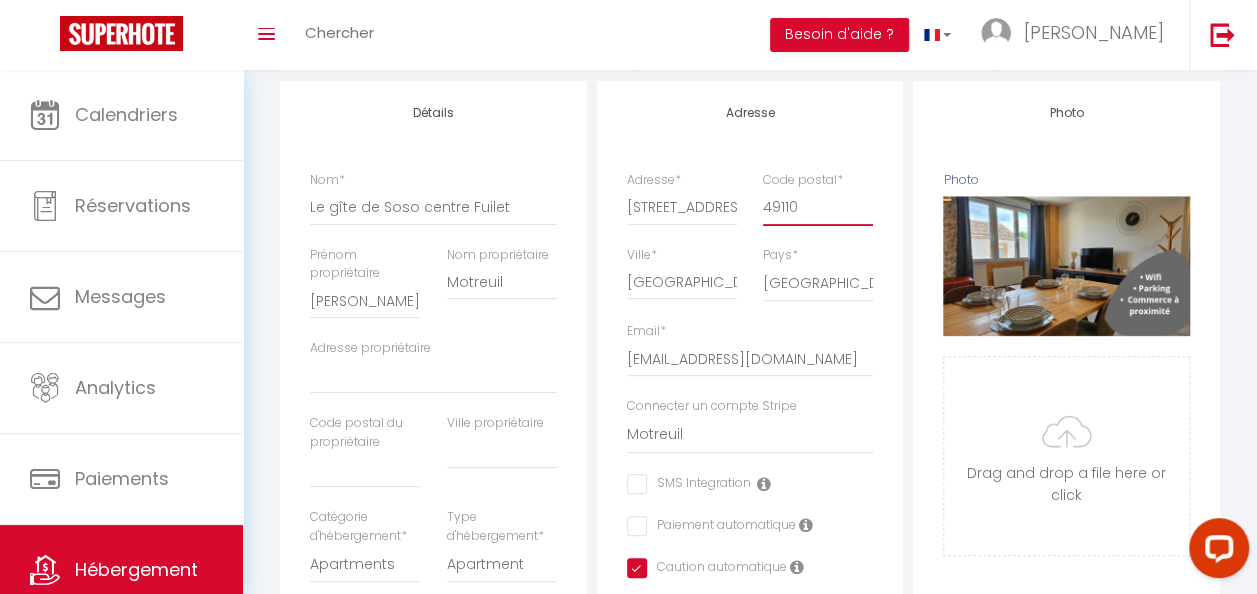click on "49110" at bounding box center (818, 207) 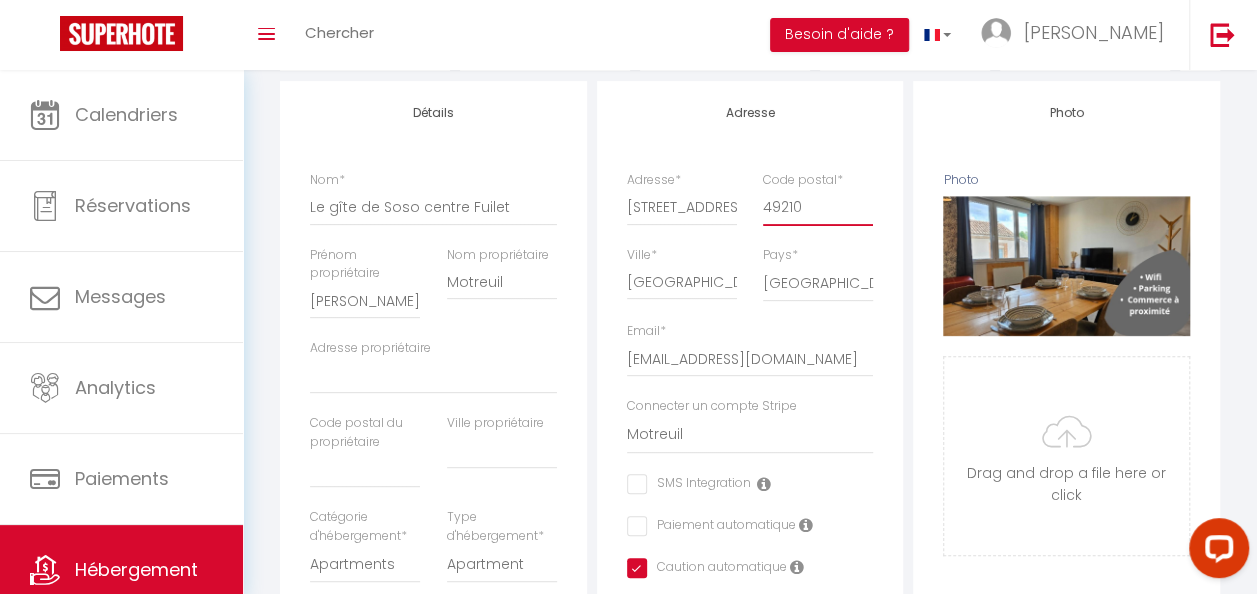 click on "49210" at bounding box center [818, 207] 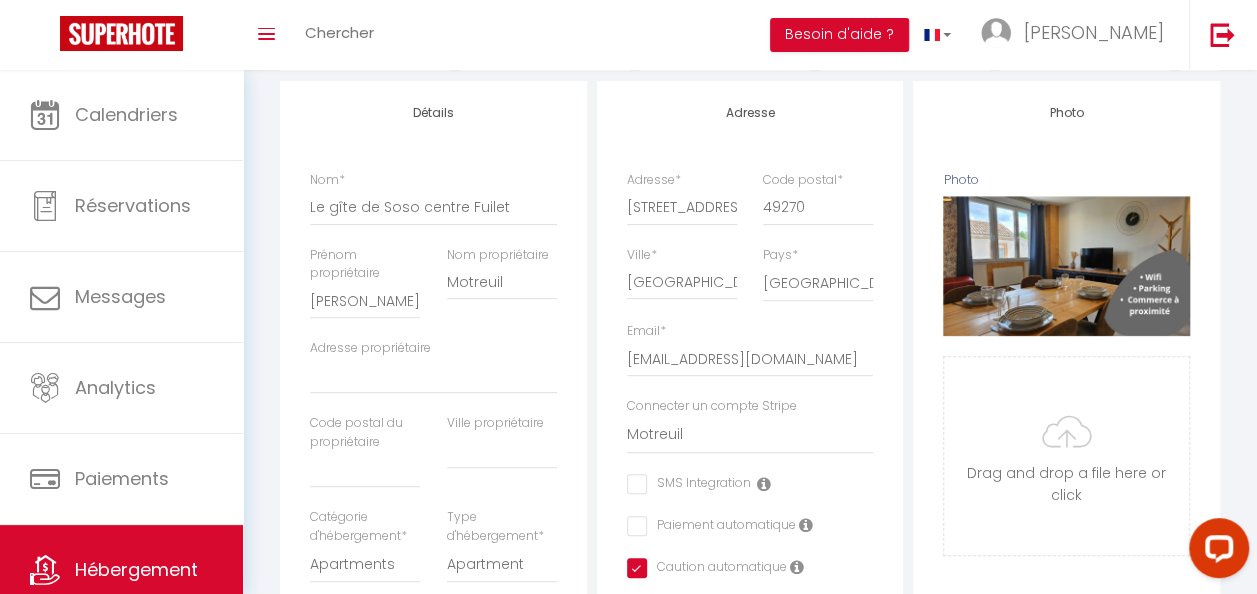 click on "Code postal
*   49270" at bounding box center [818, 198] 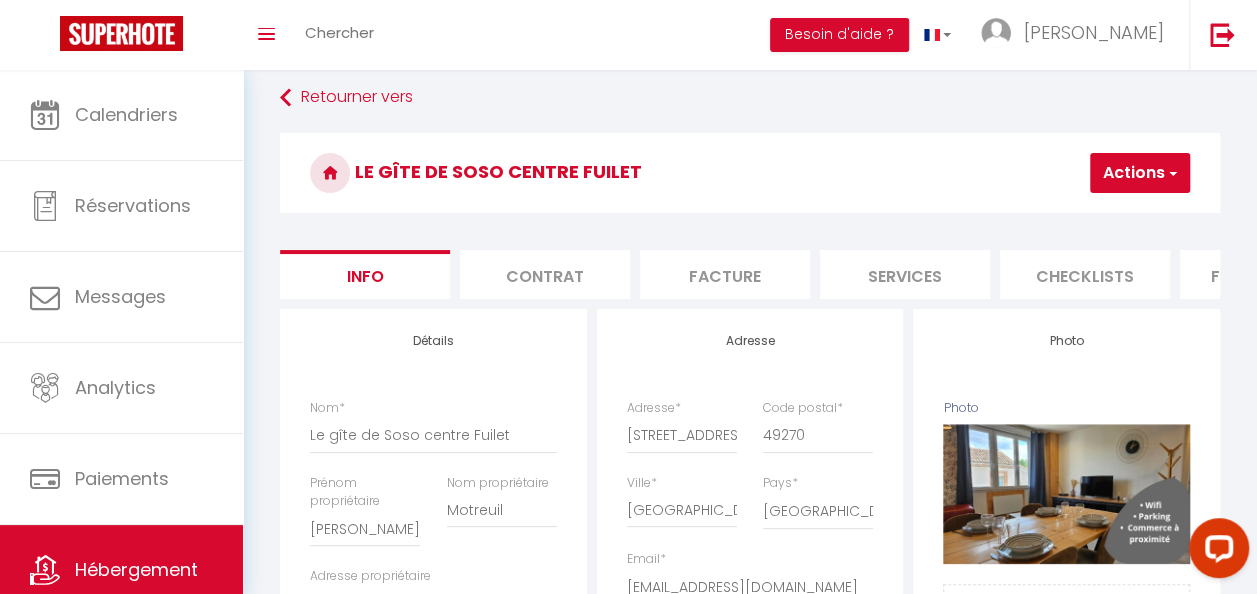 scroll, scrollTop: 0, scrollLeft: 0, axis: both 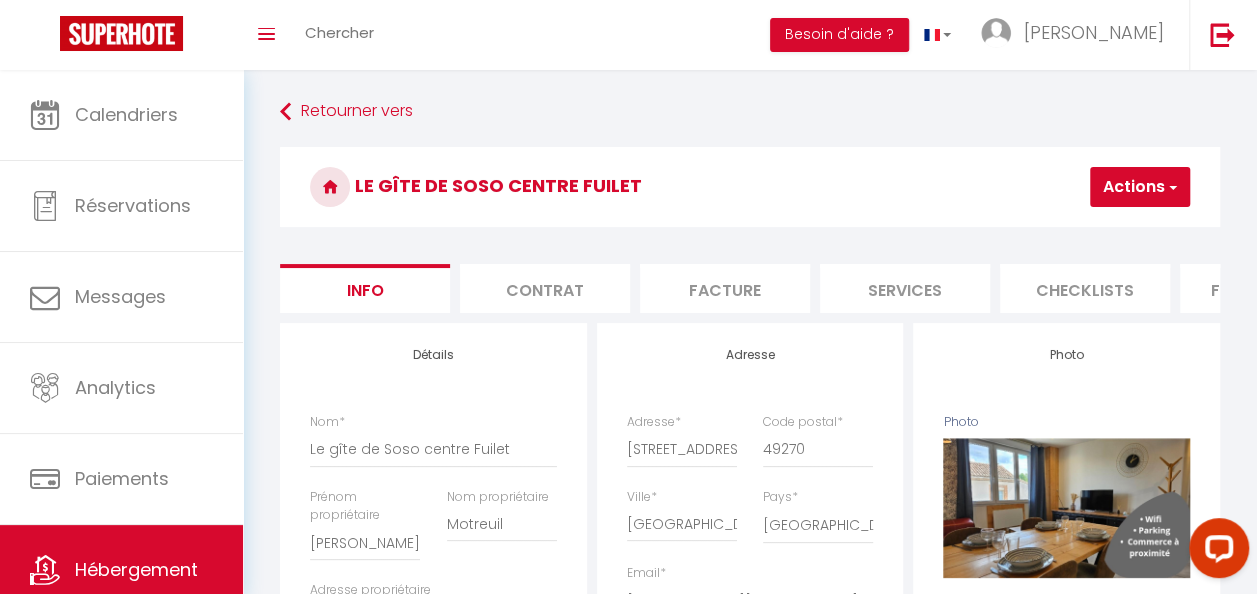 click on "Actions" at bounding box center [1140, 187] 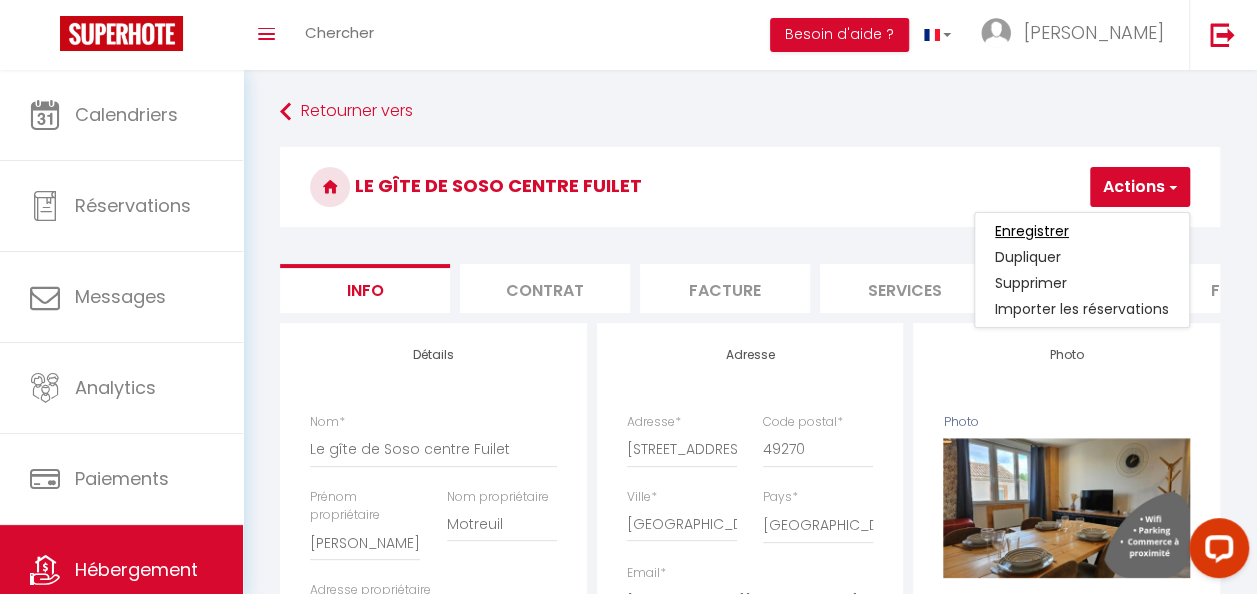 click on "Enregistrer" at bounding box center [1032, 231] 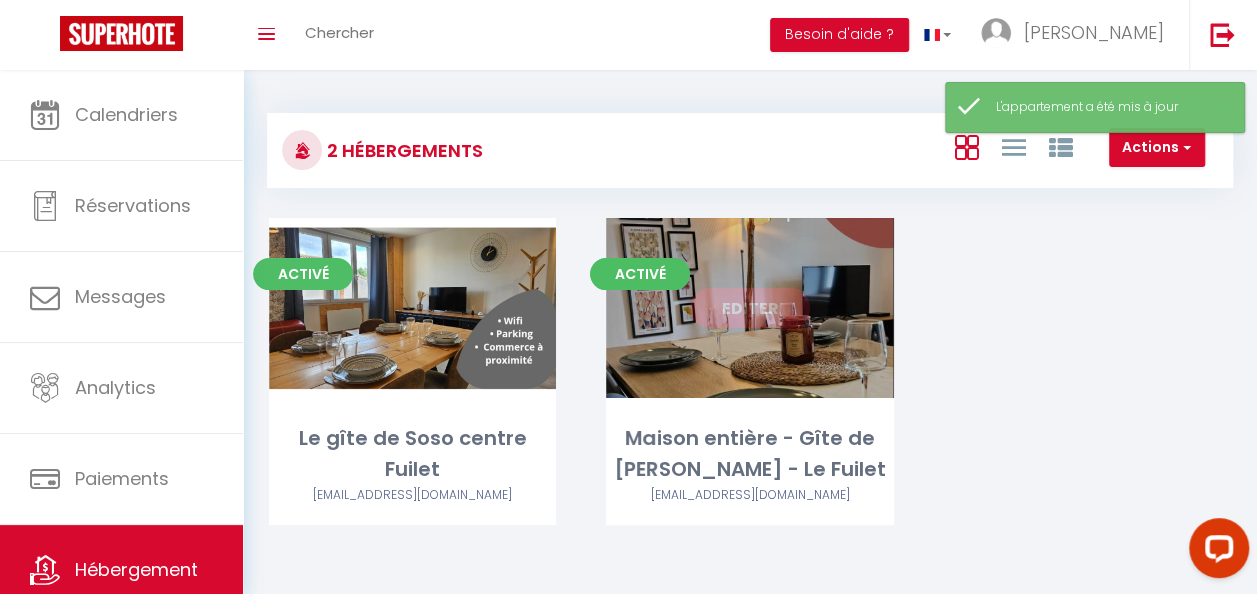 click on "Editer" at bounding box center [749, 308] 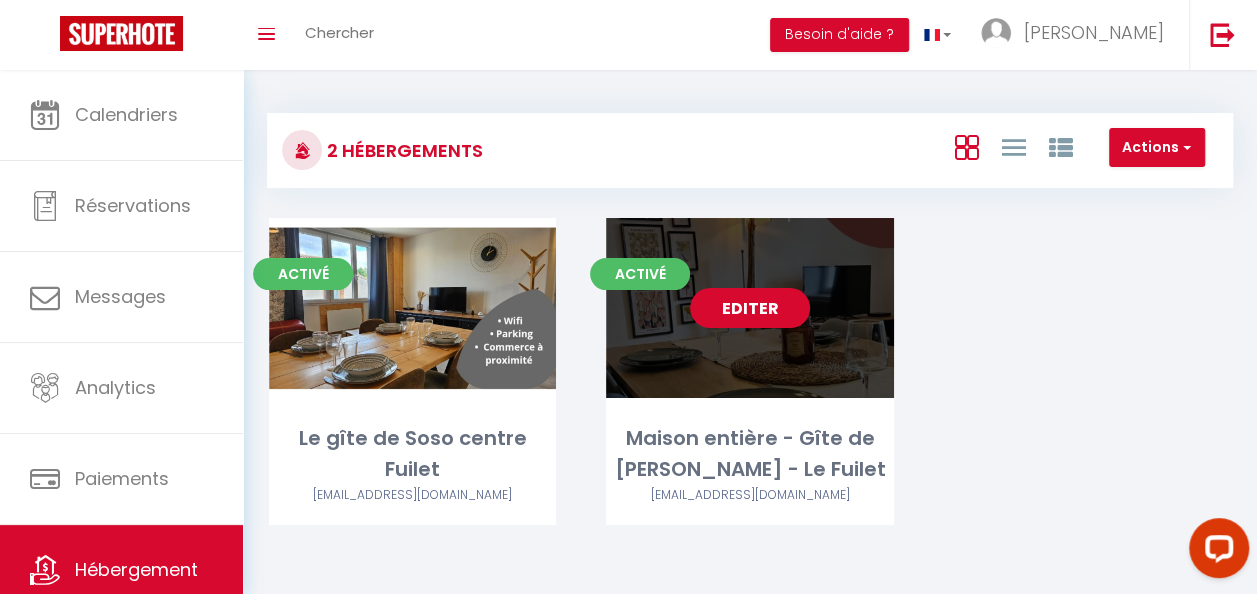 click on "Editer" at bounding box center [750, 308] 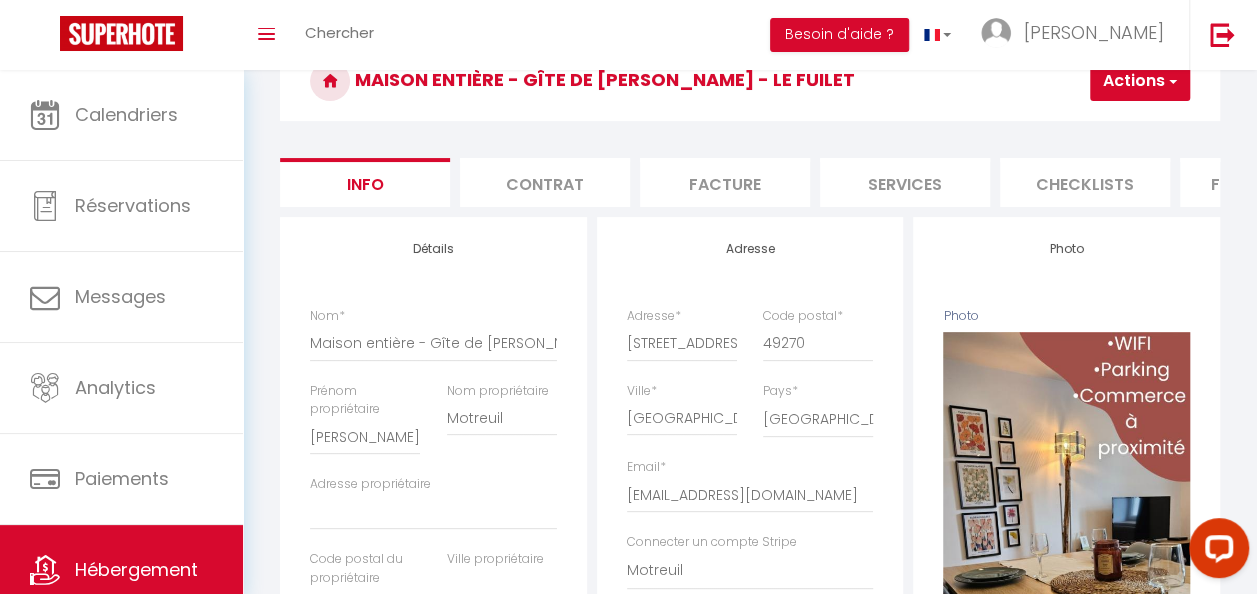 scroll, scrollTop: 190, scrollLeft: 0, axis: vertical 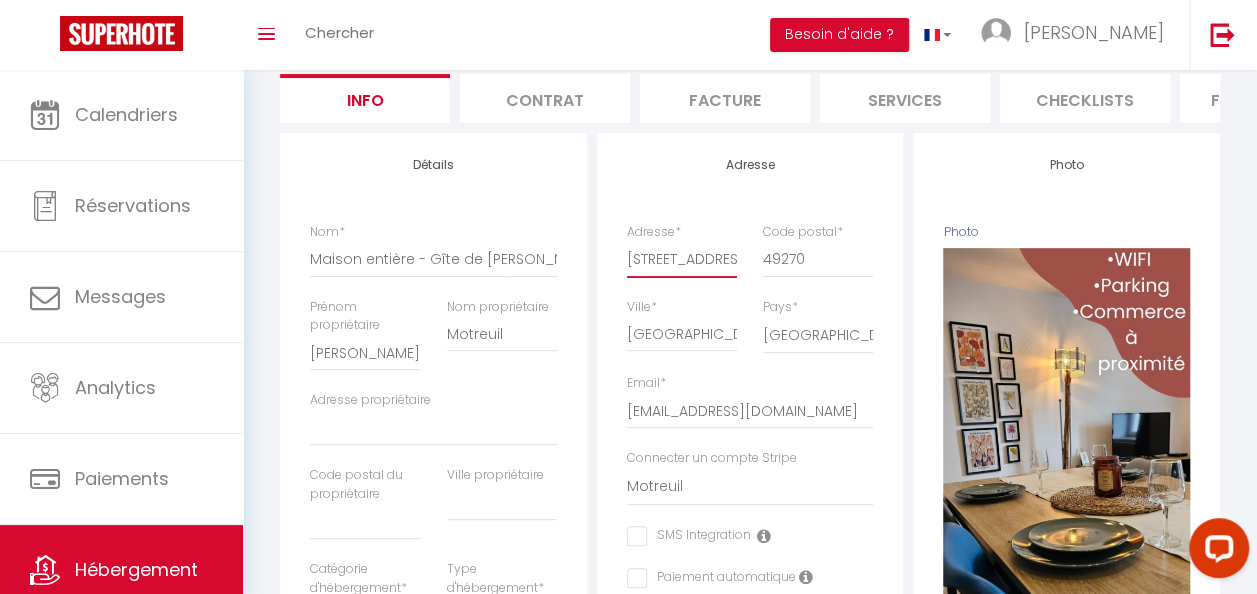 click on "[STREET_ADDRESS]" at bounding box center [682, 259] 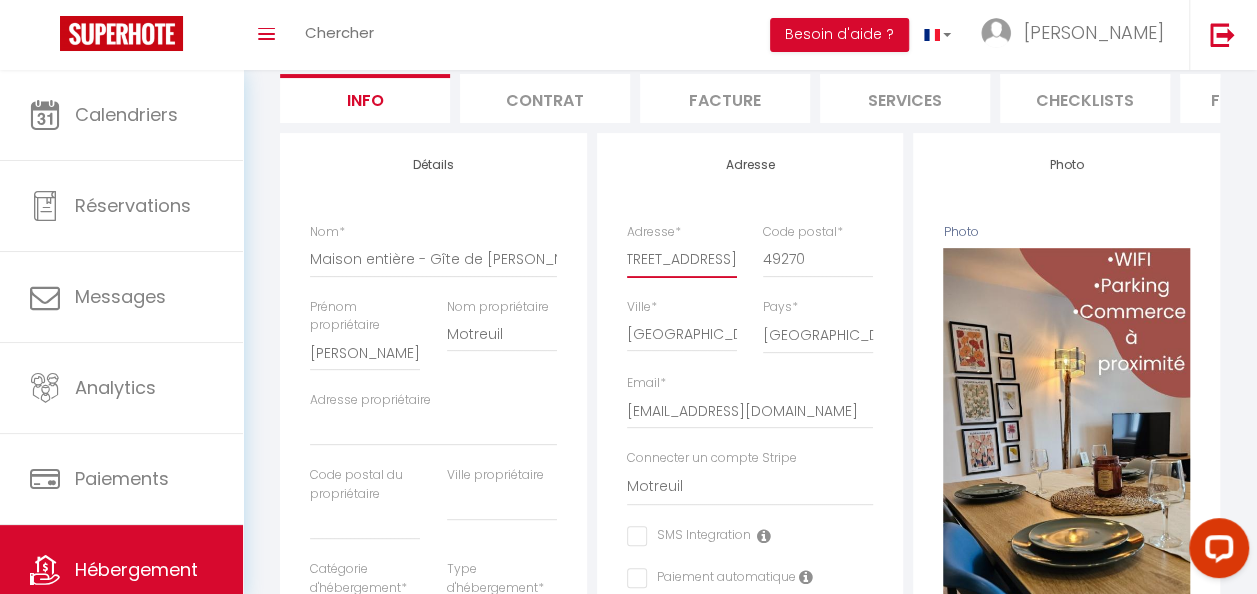 scroll, scrollTop: 0, scrollLeft: 40, axis: horizontal 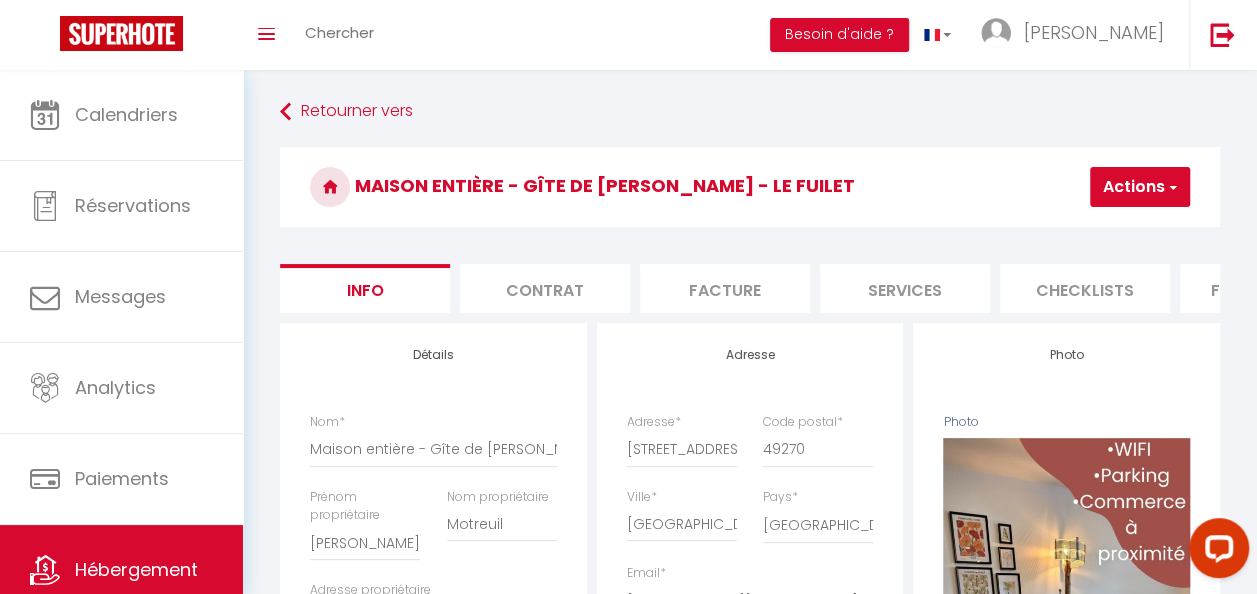 click on "Actions" at bounding box center [1140, 187] 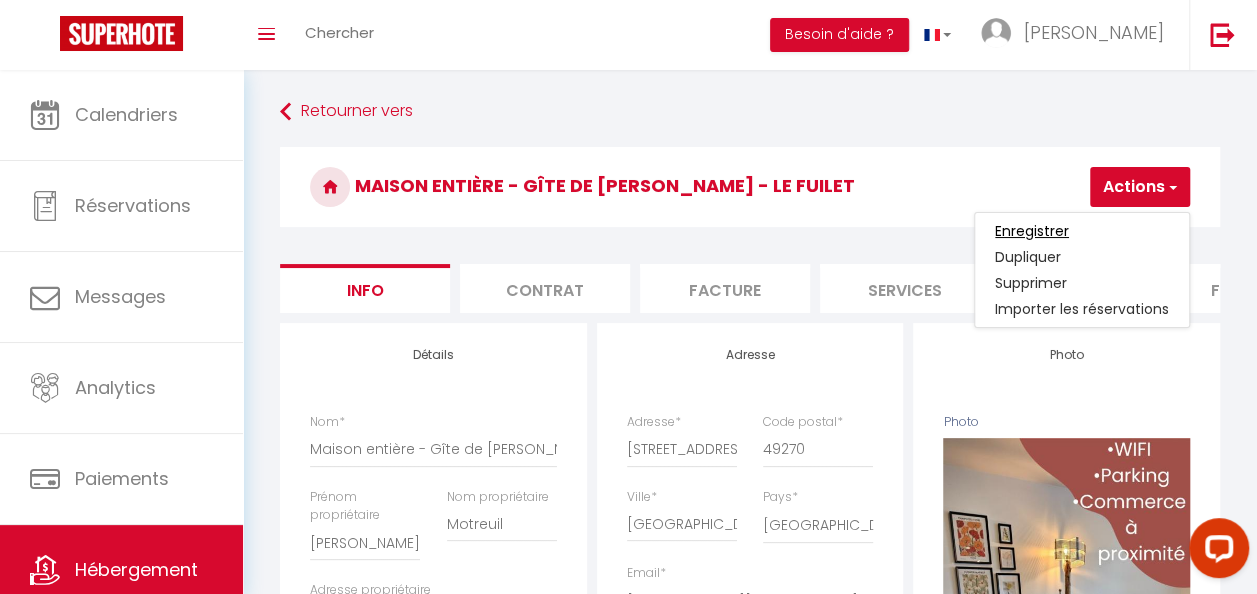 click on "Enregistrer" at bounding box center [1032, 231] 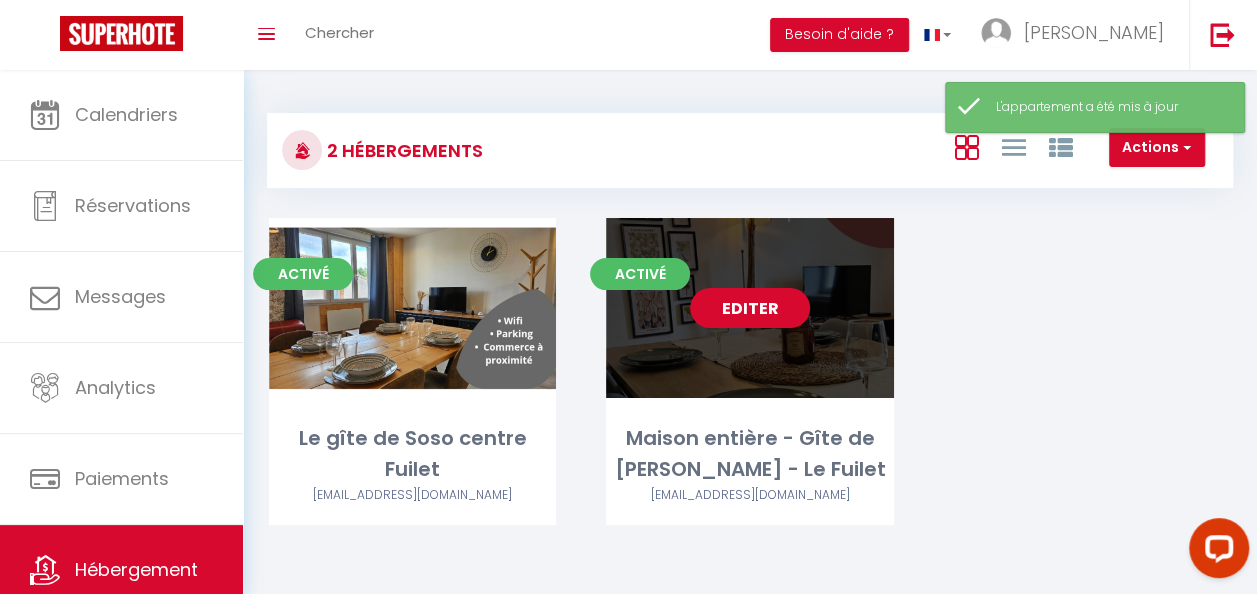 click on "Editer" at bounding box center [750, 308] 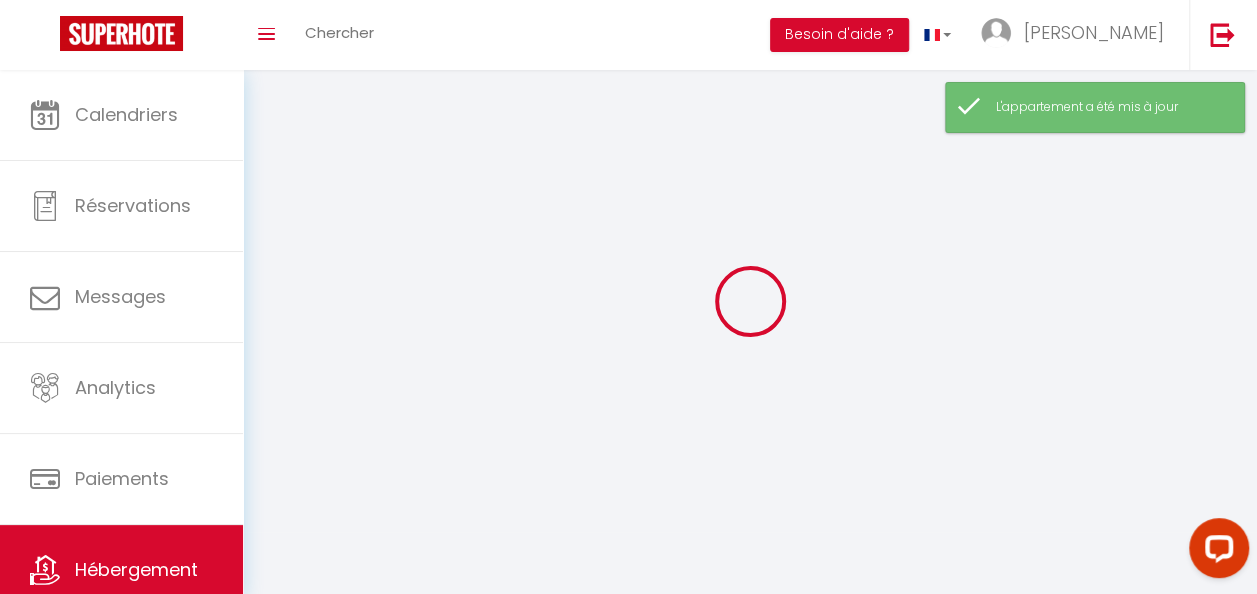 scroll, scrollTop: 70, scrollLeft: 0, axis: vertical 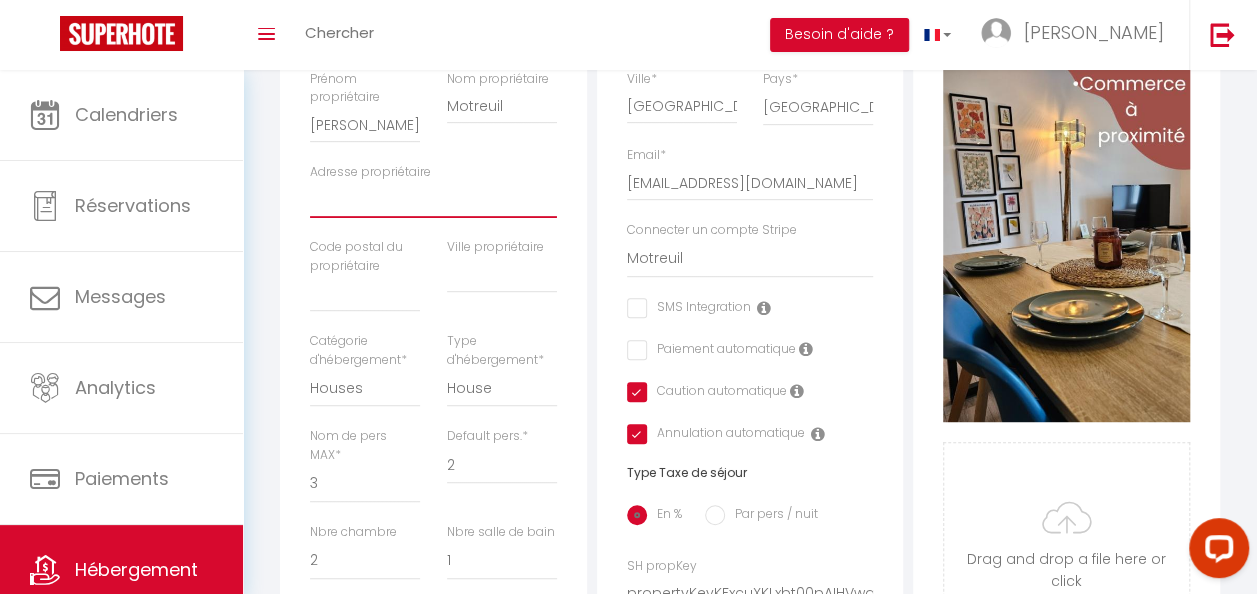 click on "Adresse propriétaire" at bounding box center [433, 200] 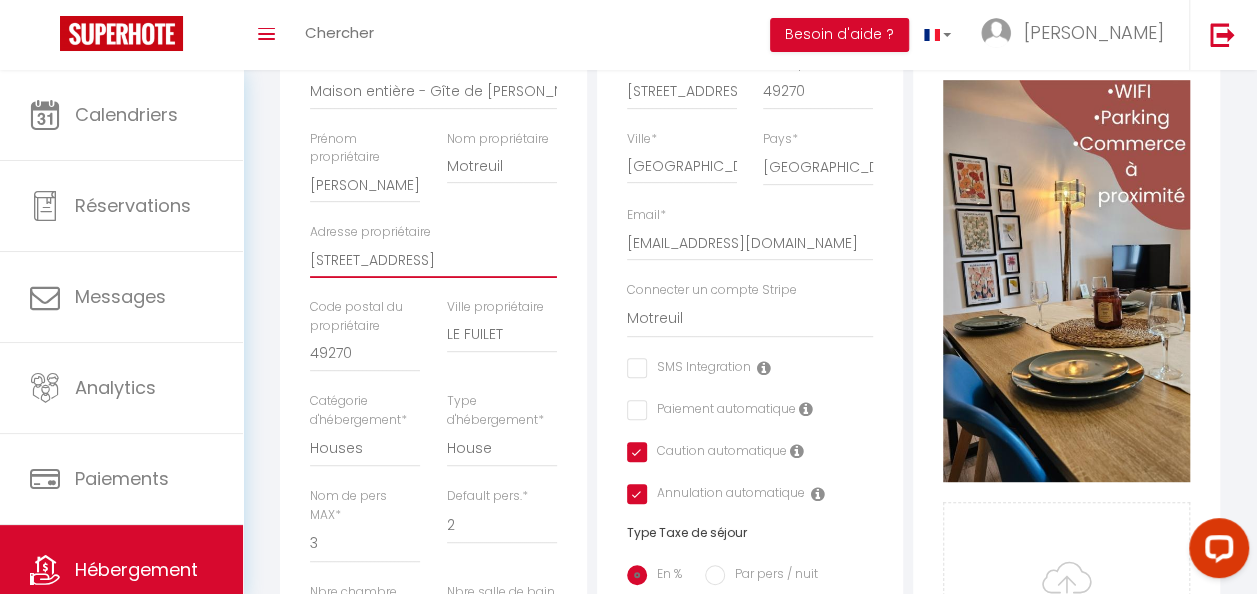 scroll, scrollTop: 350, scrollLeft: 0, axis: vertical 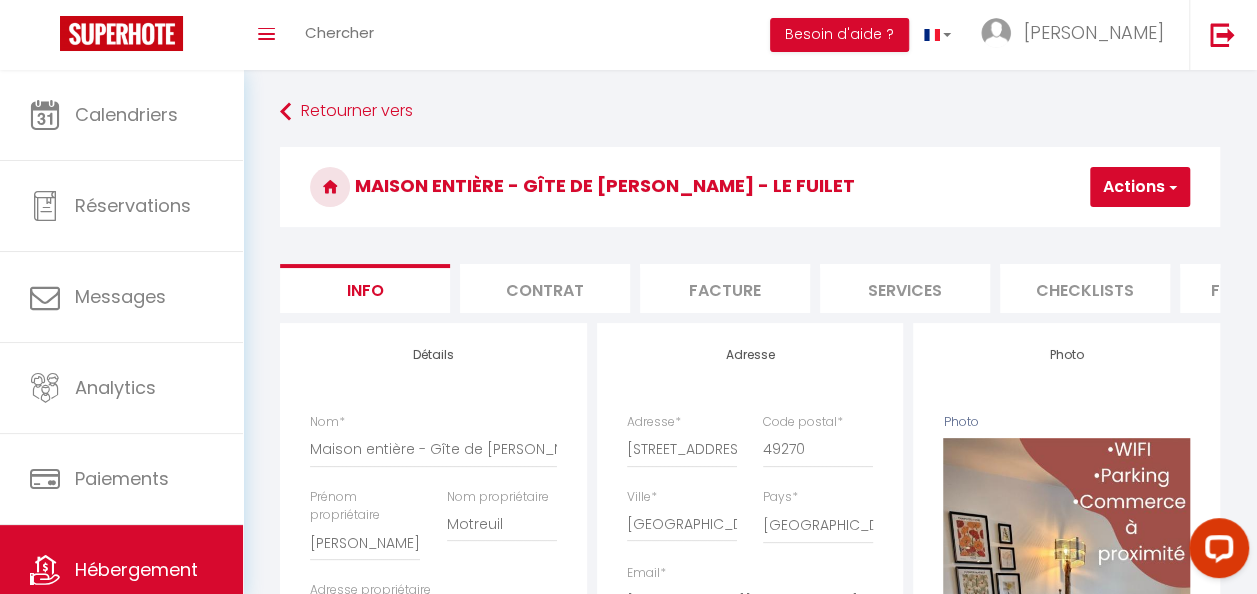 click on "Actions" at bounding box center [1140, 187] 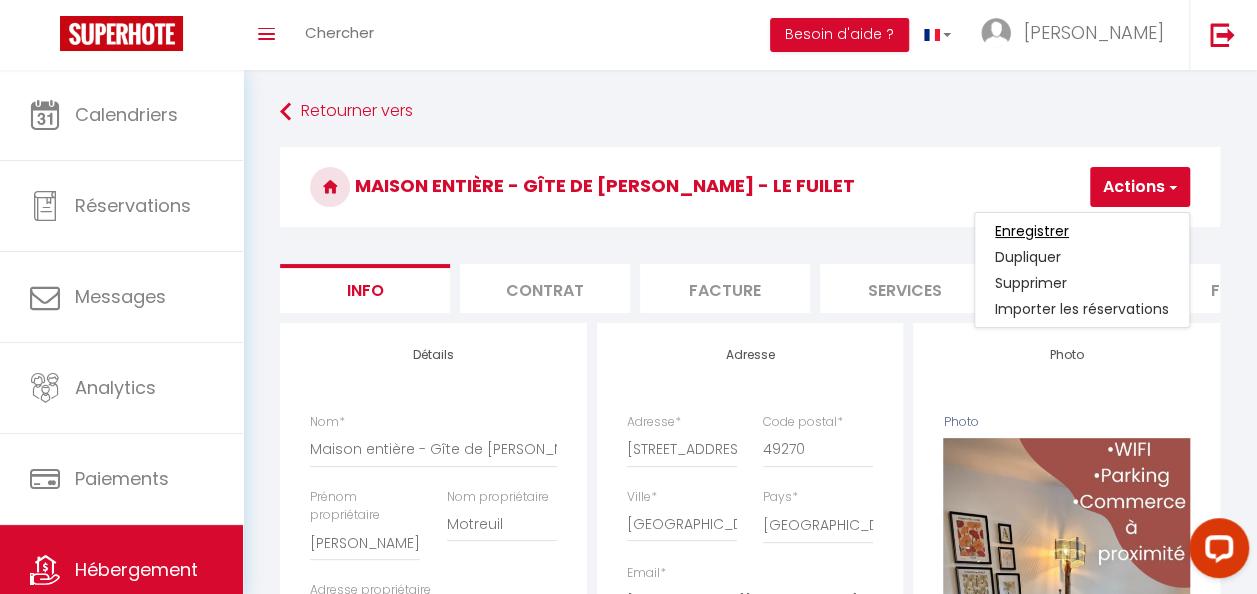 click on "Enregistrer" at bounding box center [1032, 231] 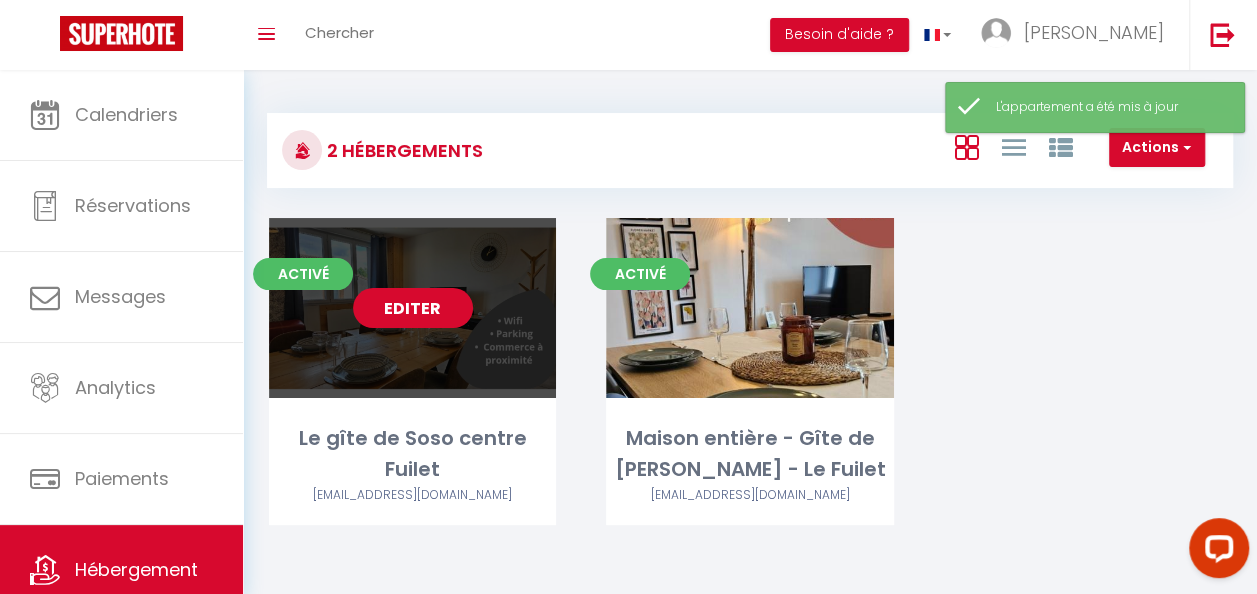 click on "Editer" at bounding box center (413, 308) 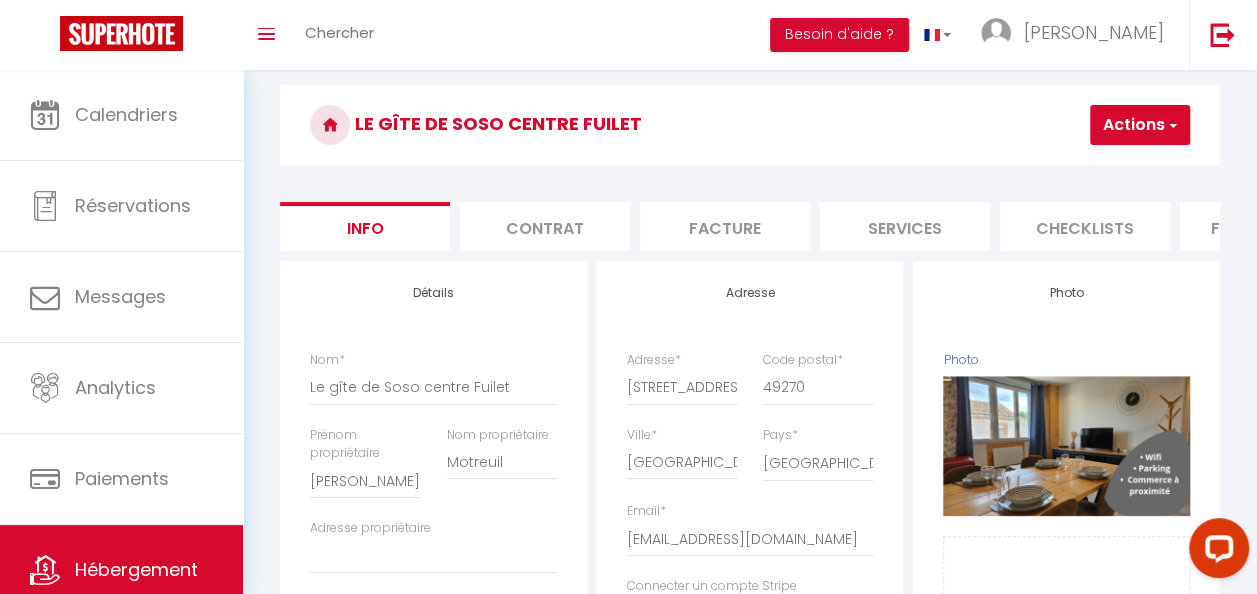 scroll, scrollTop: 0, scrollLeft: 0, axis: both 